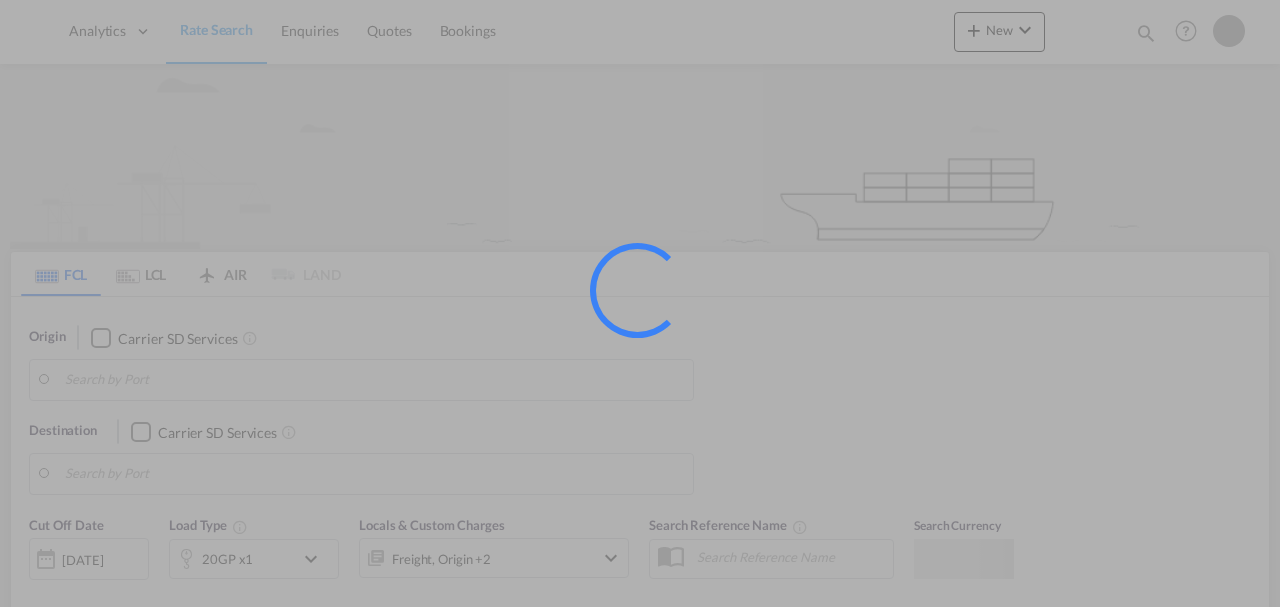 scroll, scrollTop: 0, scrollLeft: 0, axis: both 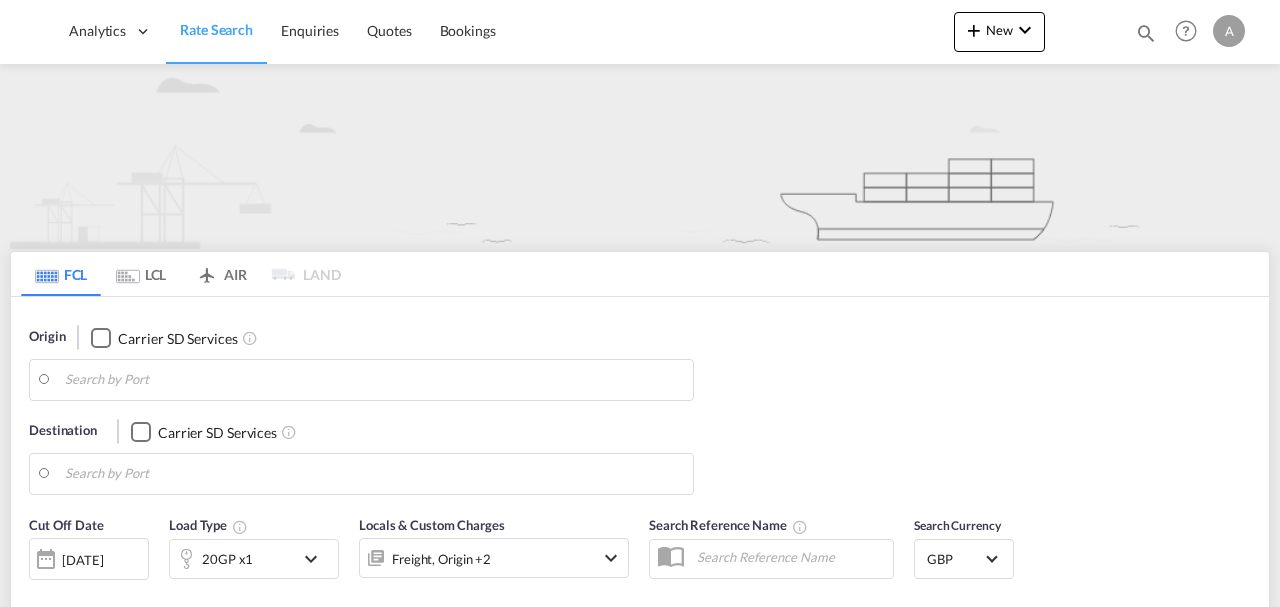 type on "WF1" 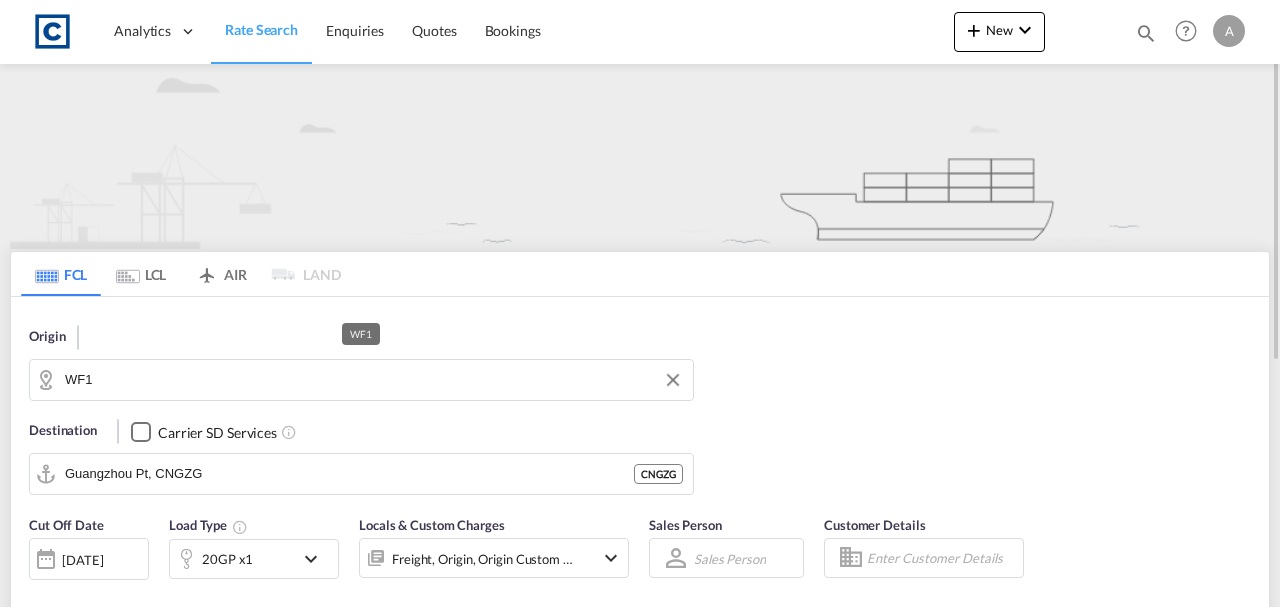 click on "WF1" at bounding box center (374, 380) 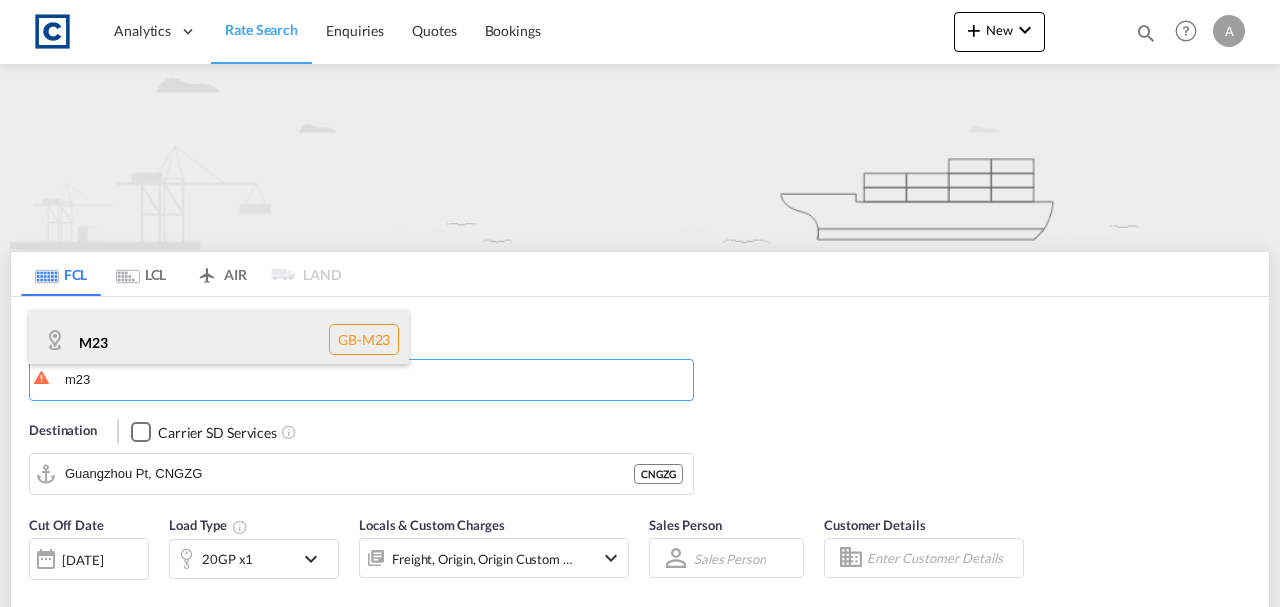 click on "M23 GB-M23" at bounding box center [219, 340] 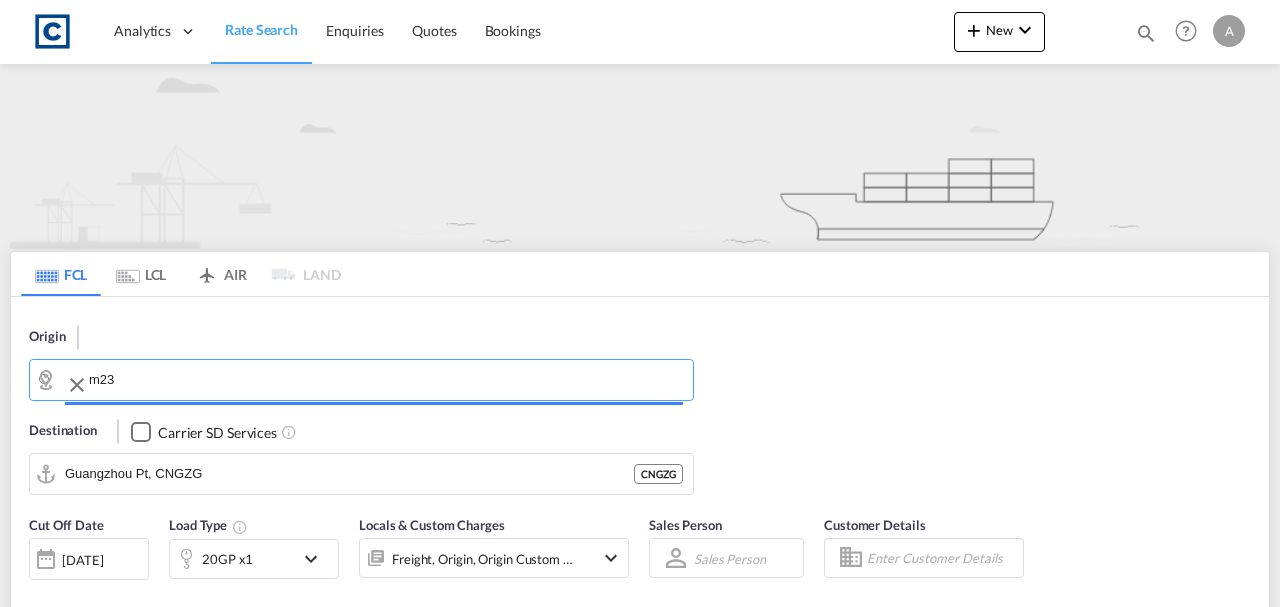 type on "M23" 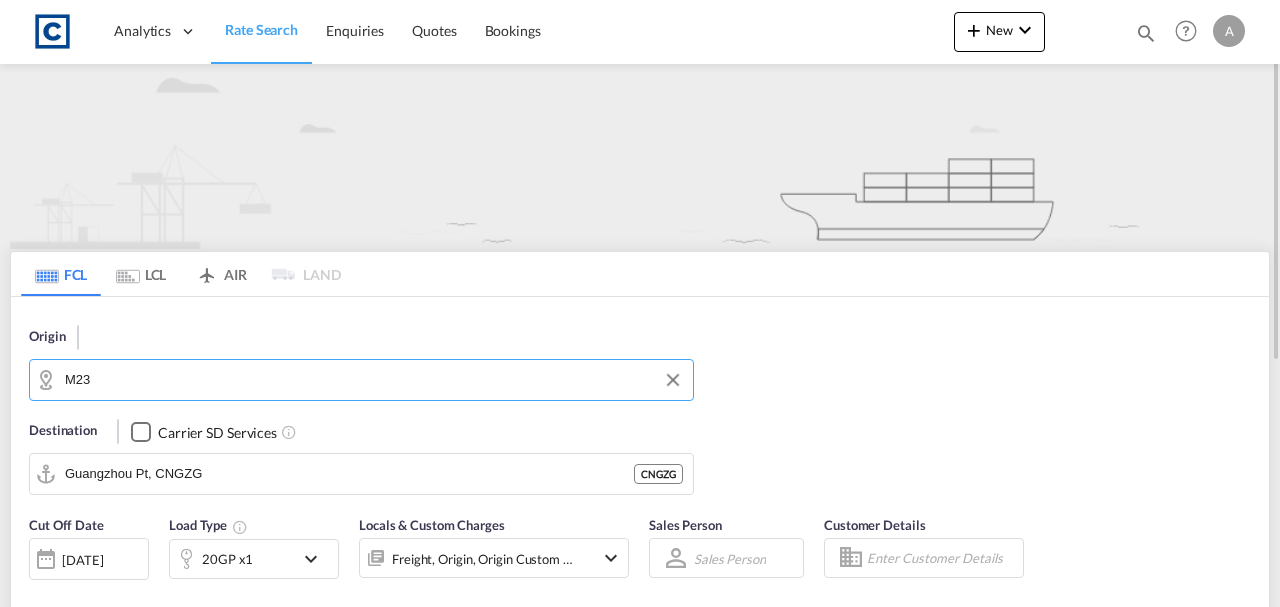 scroll, scrollTop: 200, scrollLeft: 0, axis: vertical 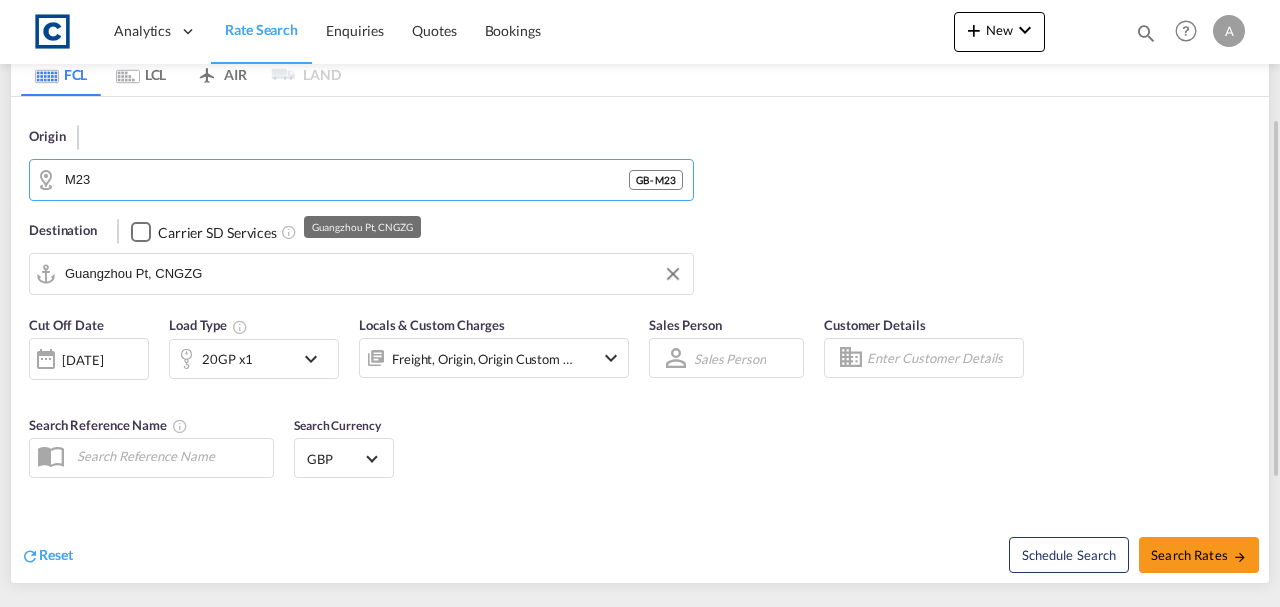 click on "Guangzhou Pt, CNGZG" at bounding box center (374, 274) 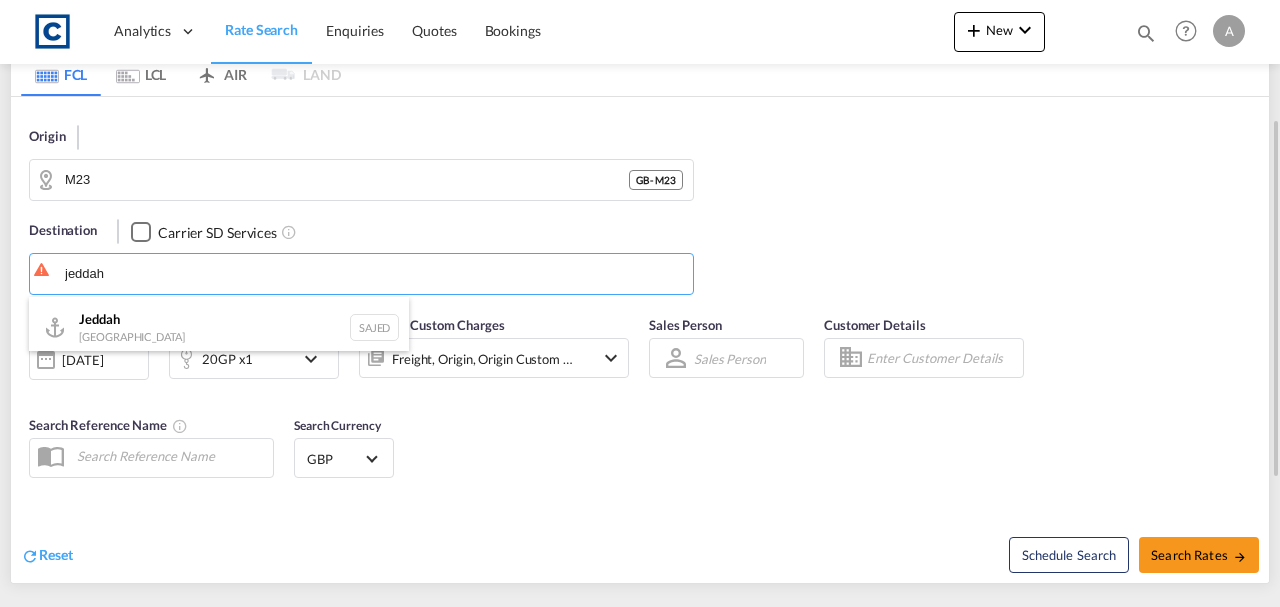 click on "Jeddah
[GEOGRAPHIC_DATA]
SAJED" at bounding box center (219, 327) 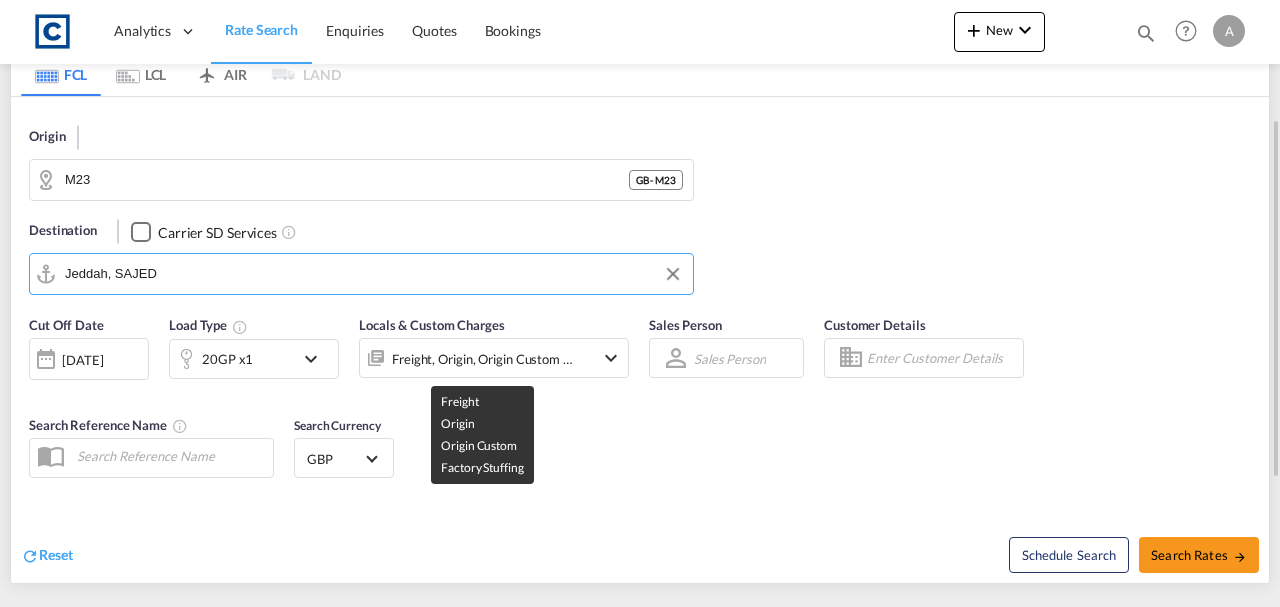 click on "Freight,  Origin,  Origin Custom +1" at bounding box center (483, 359) 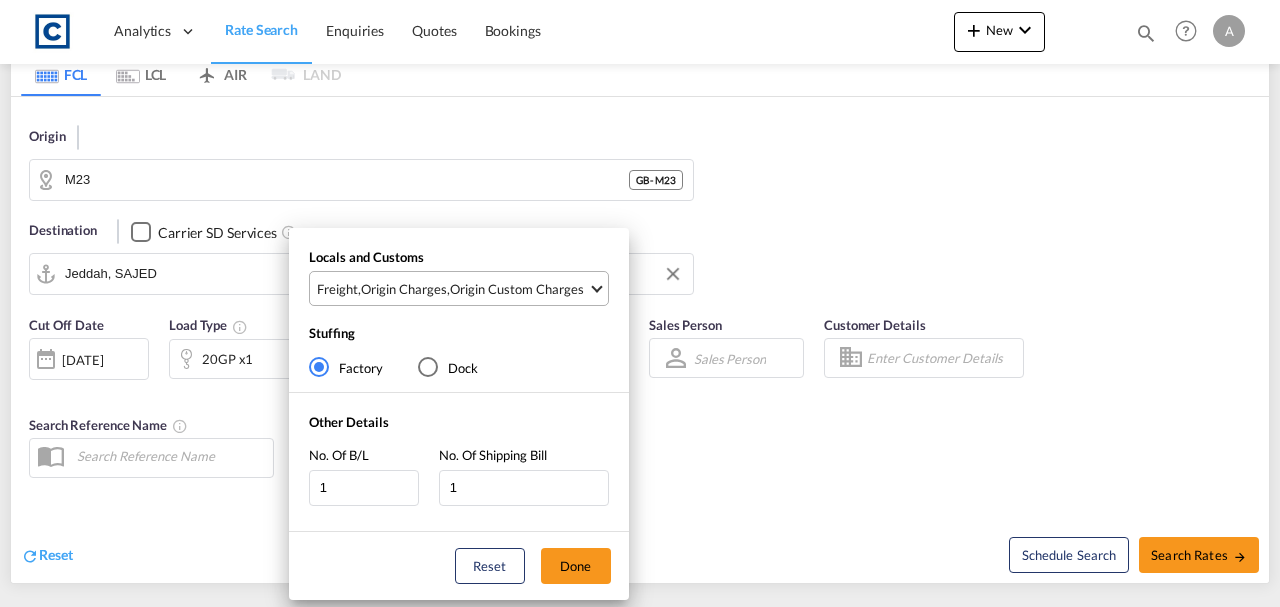 click on "Freight ,
Origin Charges ,
Origin Custom Charges" at bounding box center [461, 288] 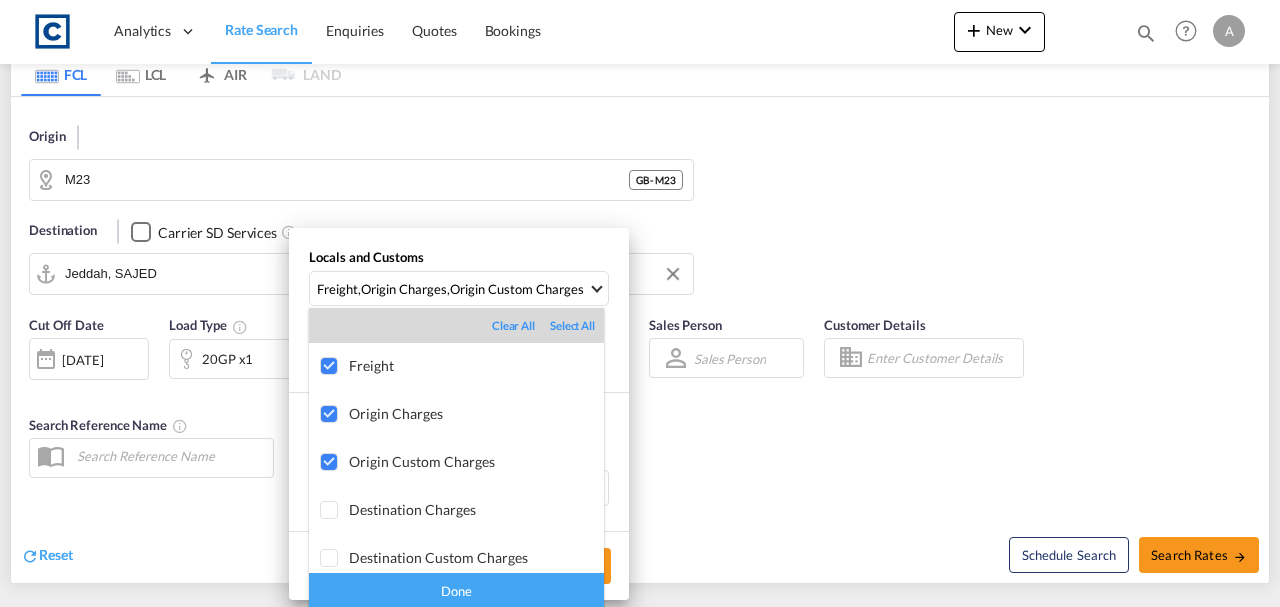 click on "Done" at bounding box center [456, 590] 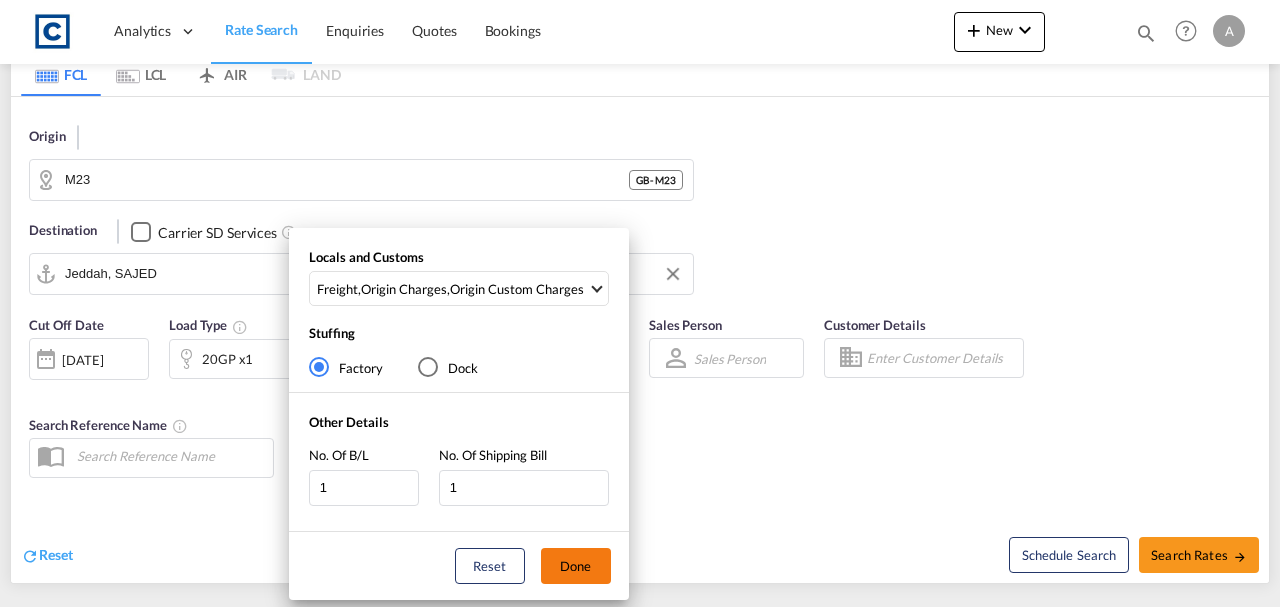 click on "Done" at bounding box center (576, 566) 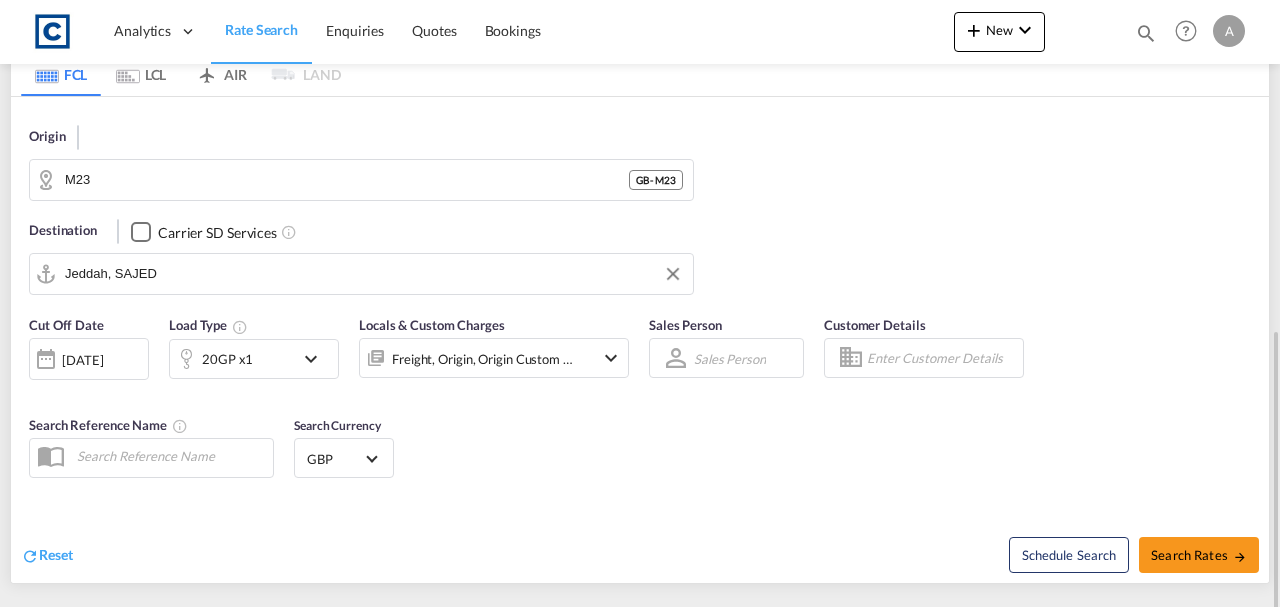 scroll, scrollTop: 333, scrollLeft: 0, axis: vertical 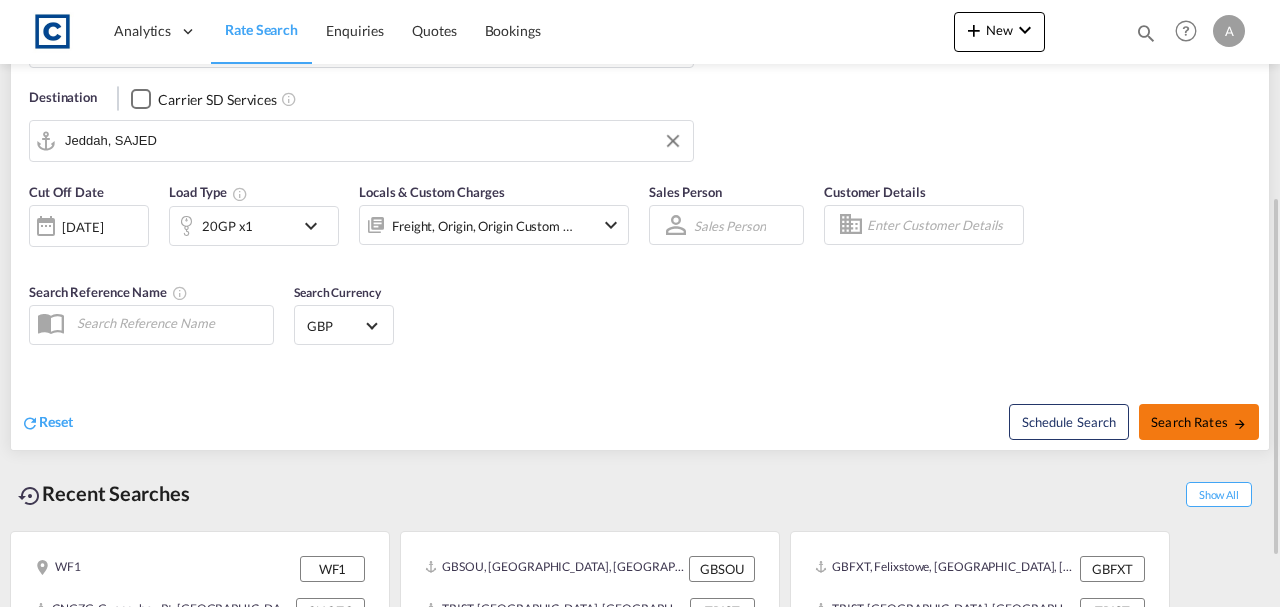 click on "Search Rates" at bounding box center (1199, 422) 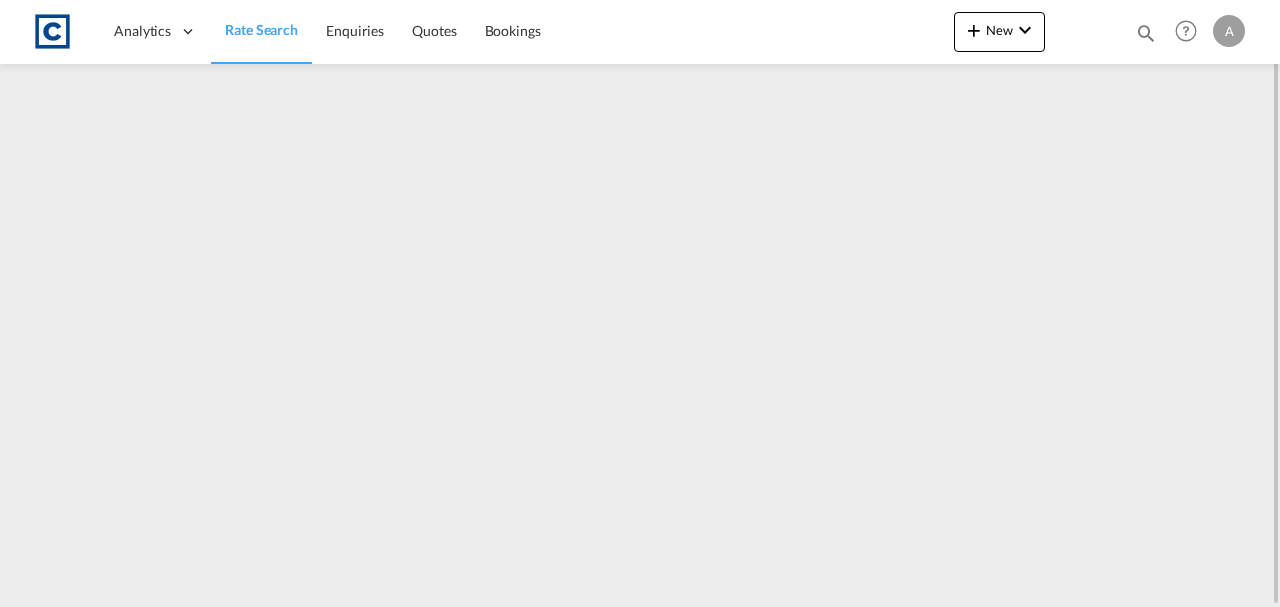 scroll, scrollTop: 0, scrollLeft: 0, axis: both 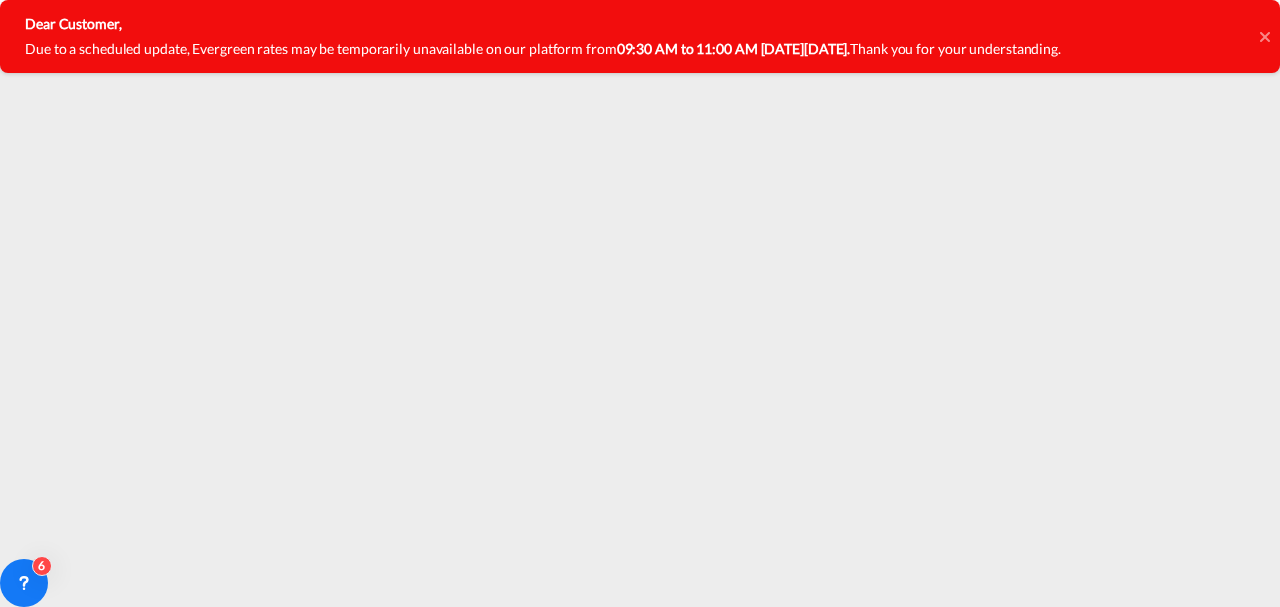 click 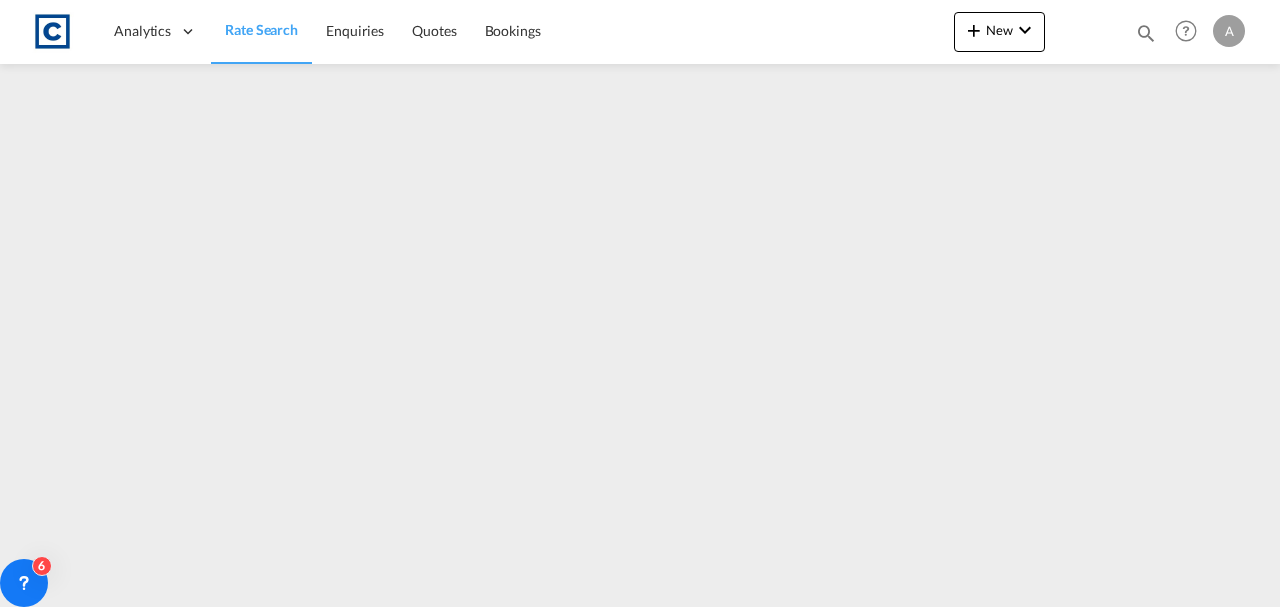 click on "Rate Search" at bounding box center (261, 29) 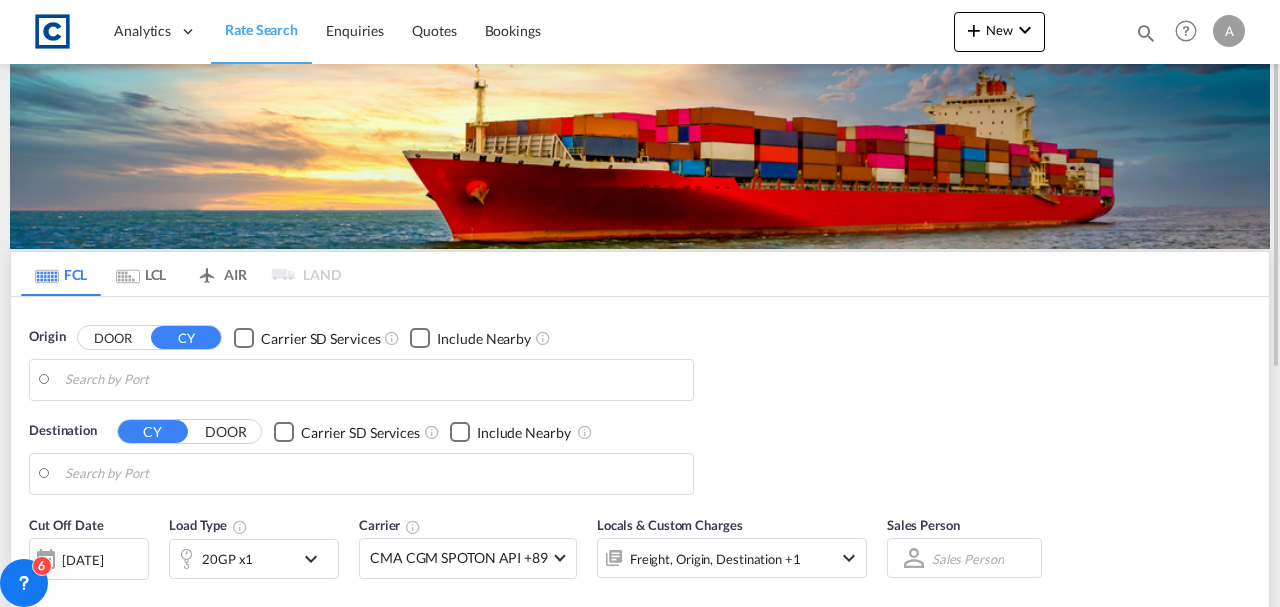type on "GB-M23, [GEOGRAPHIC_DATA]" 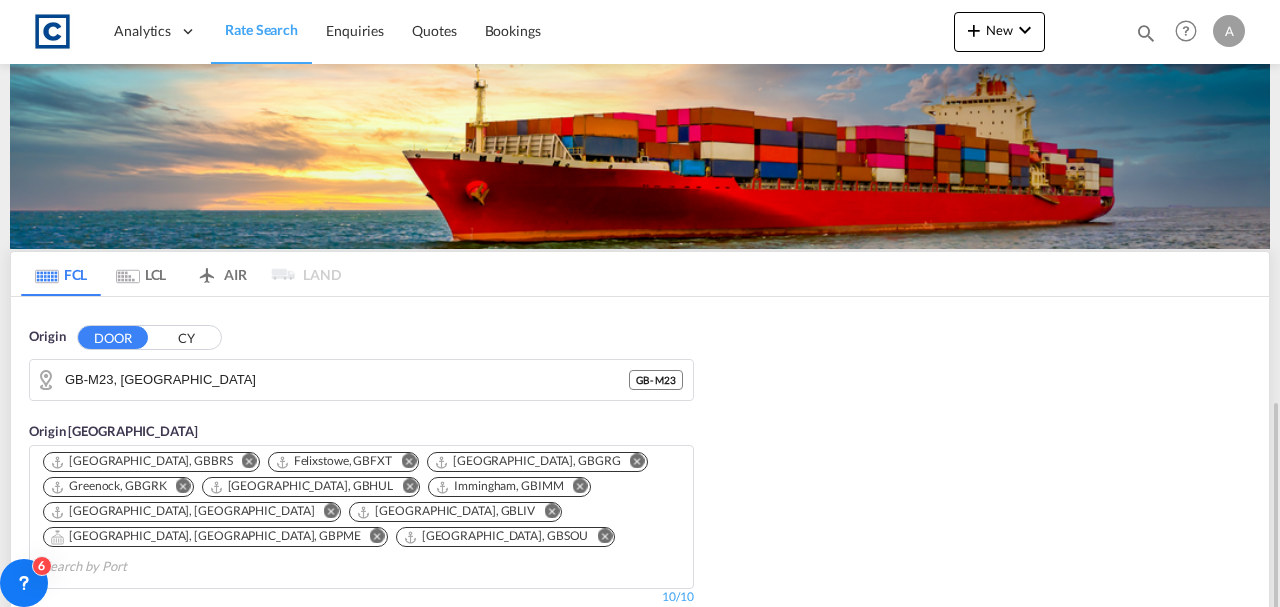 scroll, scrollTop: 266, scrollLeft: 0, axis: vertical 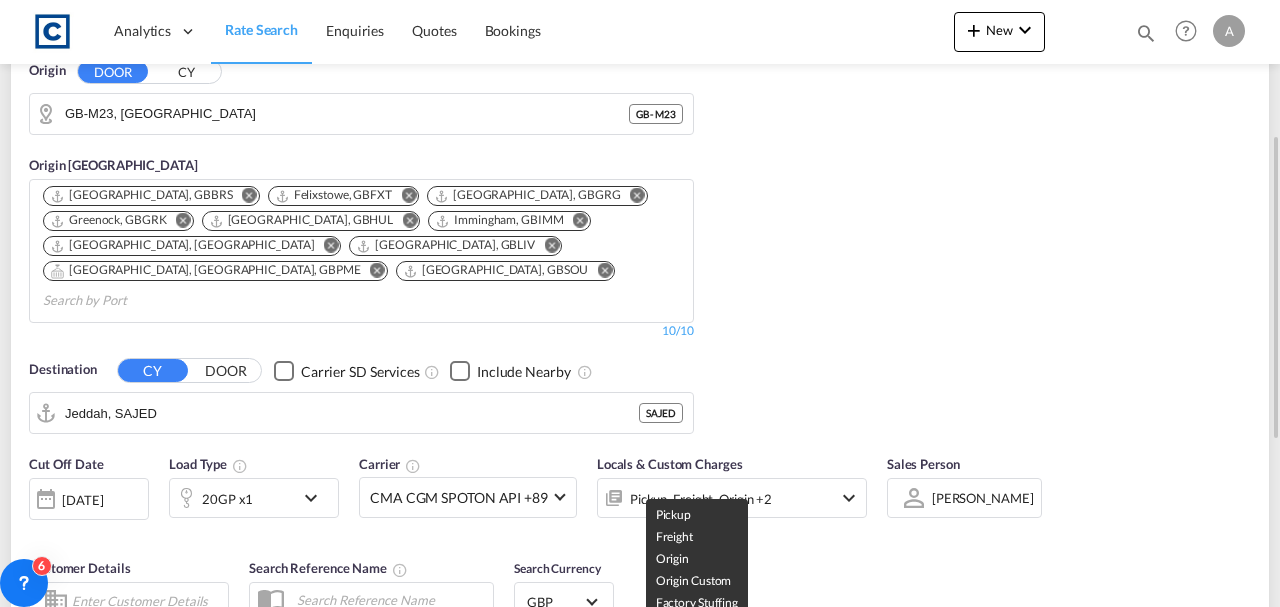 click on "Pickup,  Freight,  Origin +2" at bounding box center [701, 499] 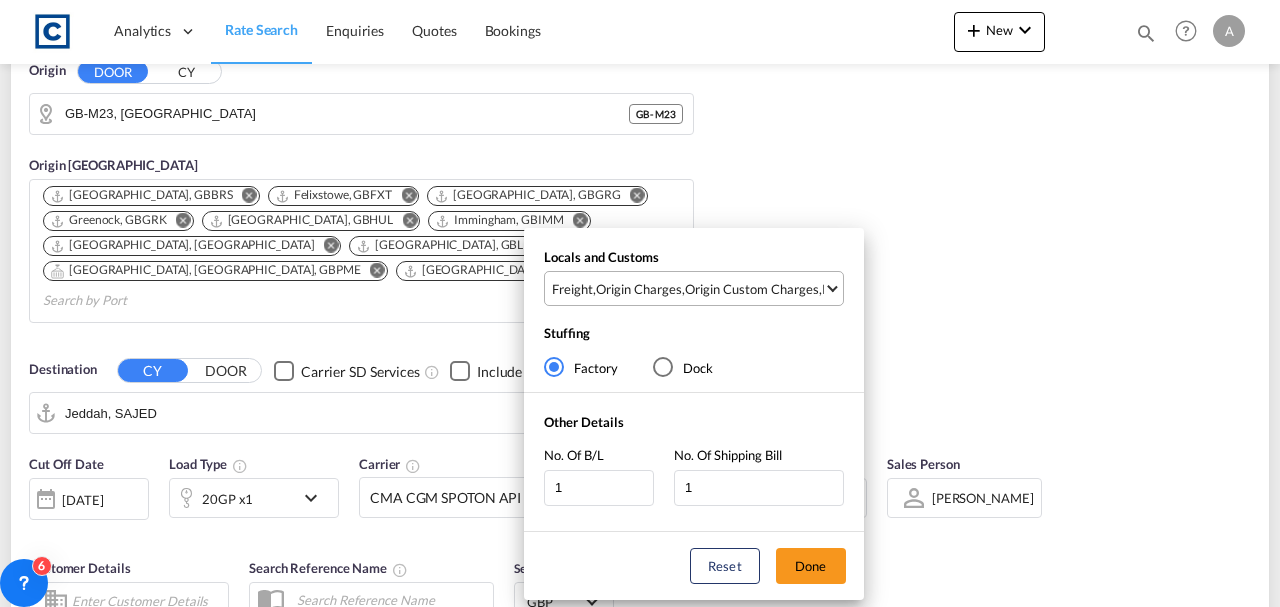 click on "Freight ,
Origin Charges ,
Origin Custom Charges ,
Pickup Charges" at bounding box center [696, 288] 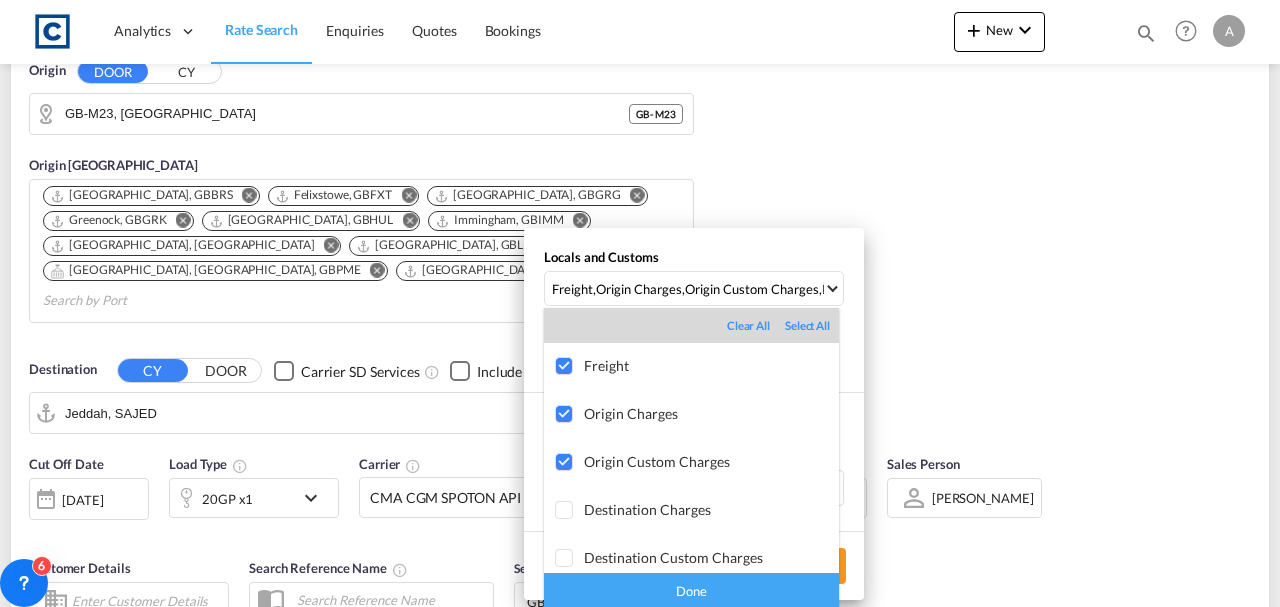 click on "Done" at bounding box center (691, 590) 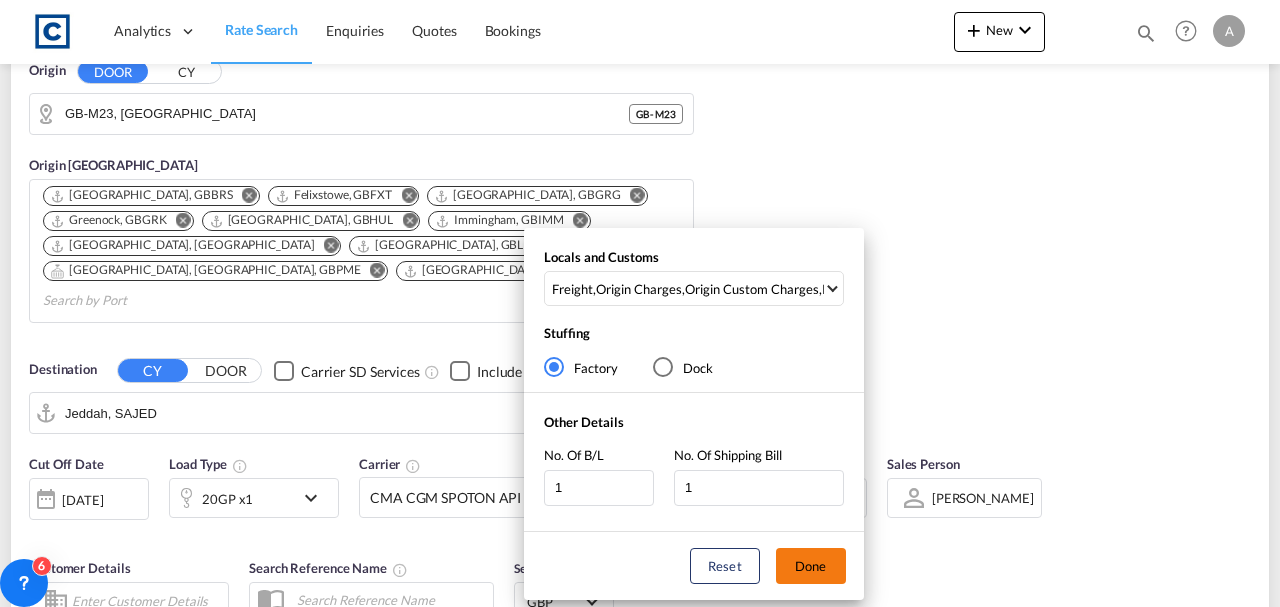 click on "Done" at bounding box center (811, 566) 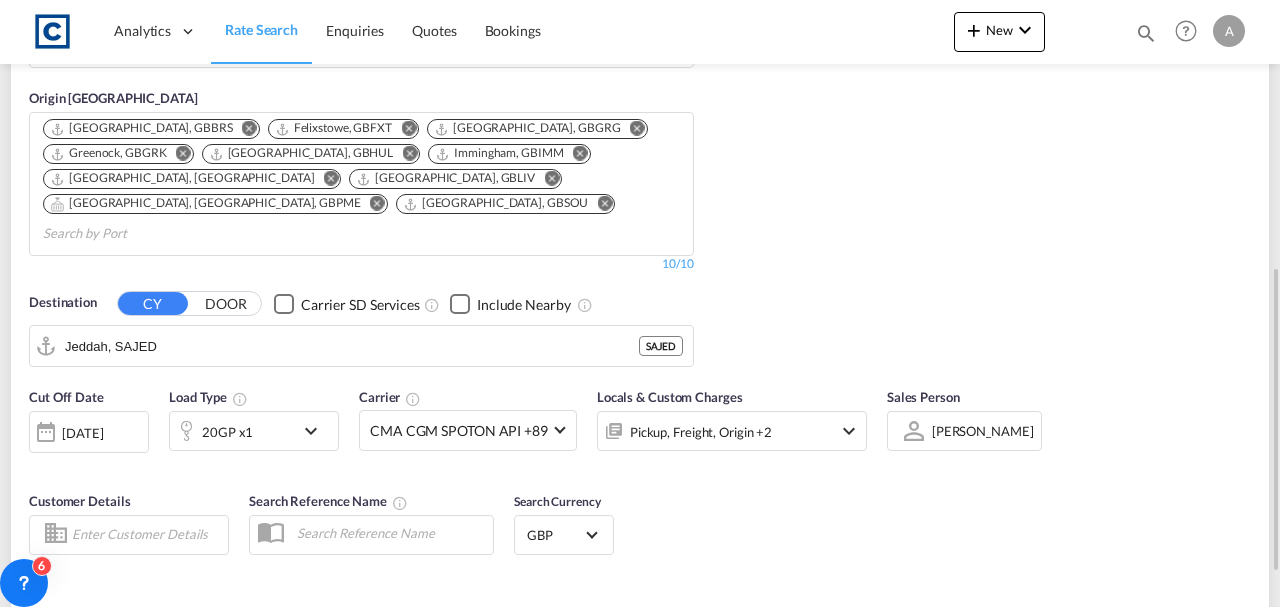 scroll, scrollTop: 400, scrollLeft: 0, axis: vertical 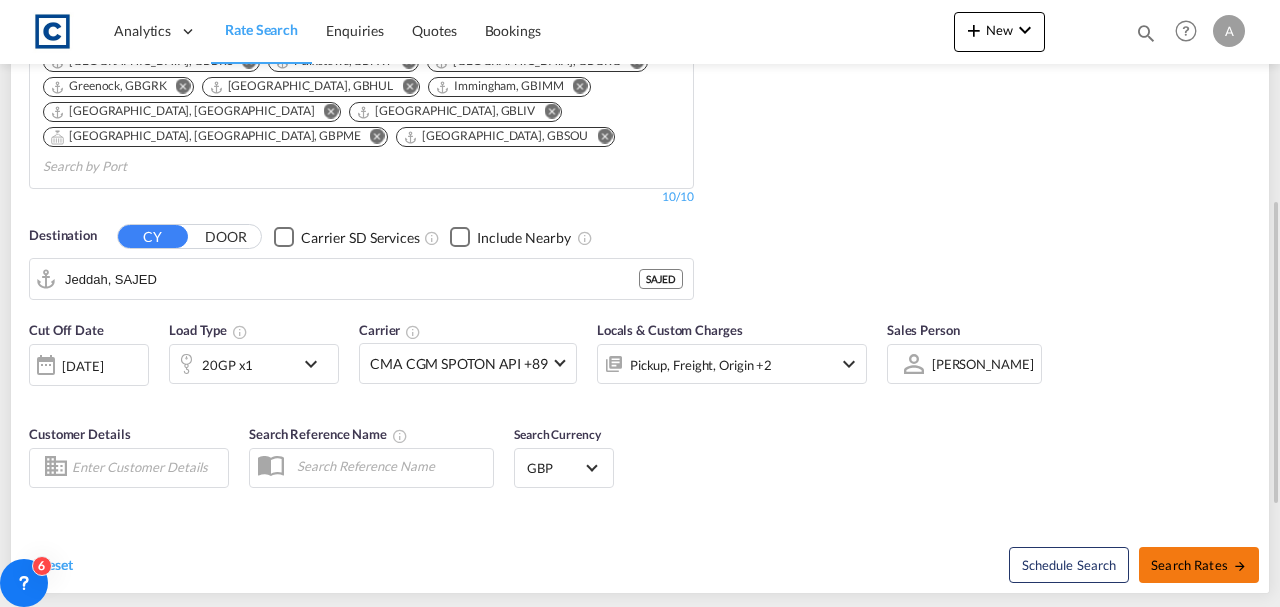 click on "Search Rates" at bounding box center (1199, 565) 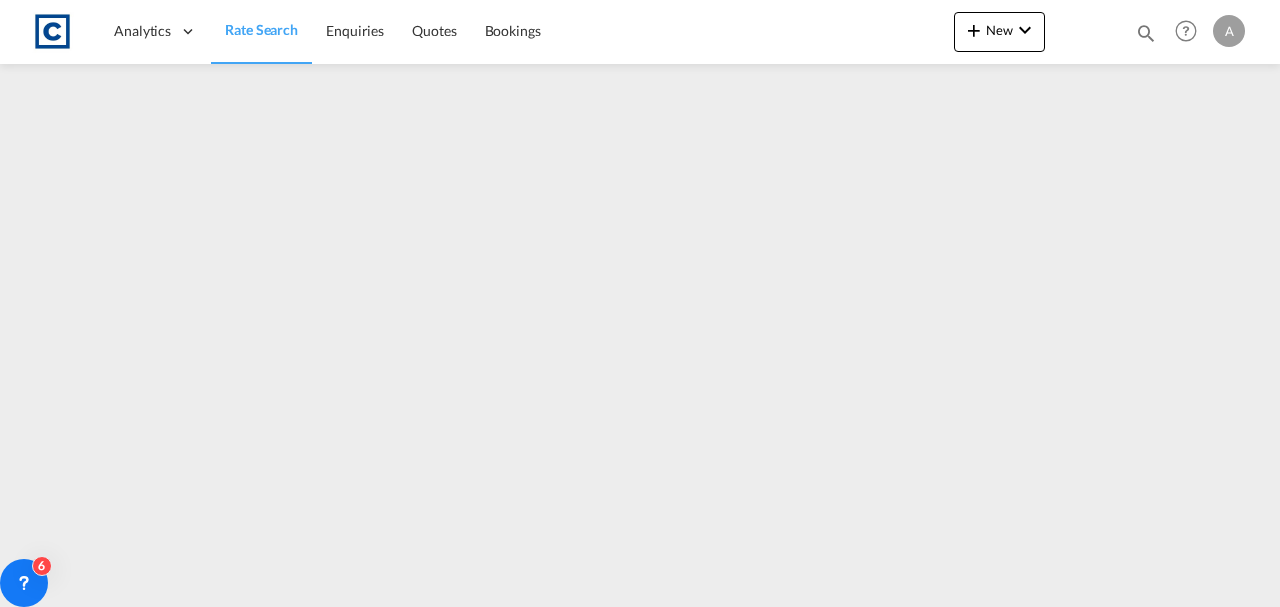 scroll, scrollTop: 0, scrollLeft: 0, axis: both 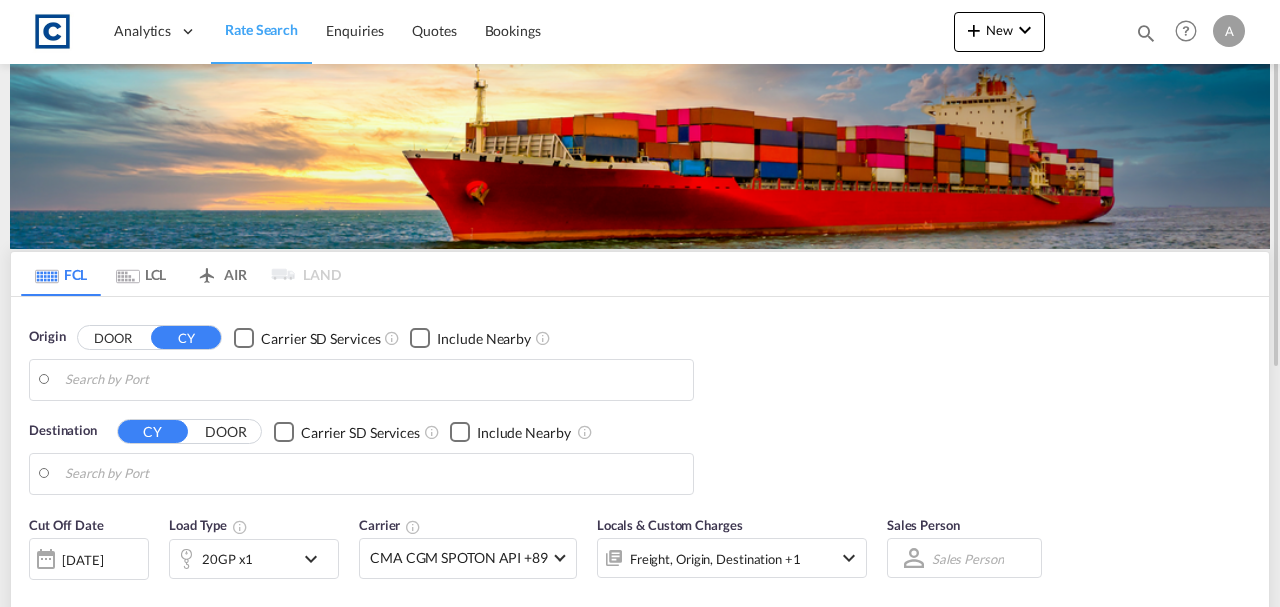 type on "GB-M23, [GEOGRAPHIC_DATA]" 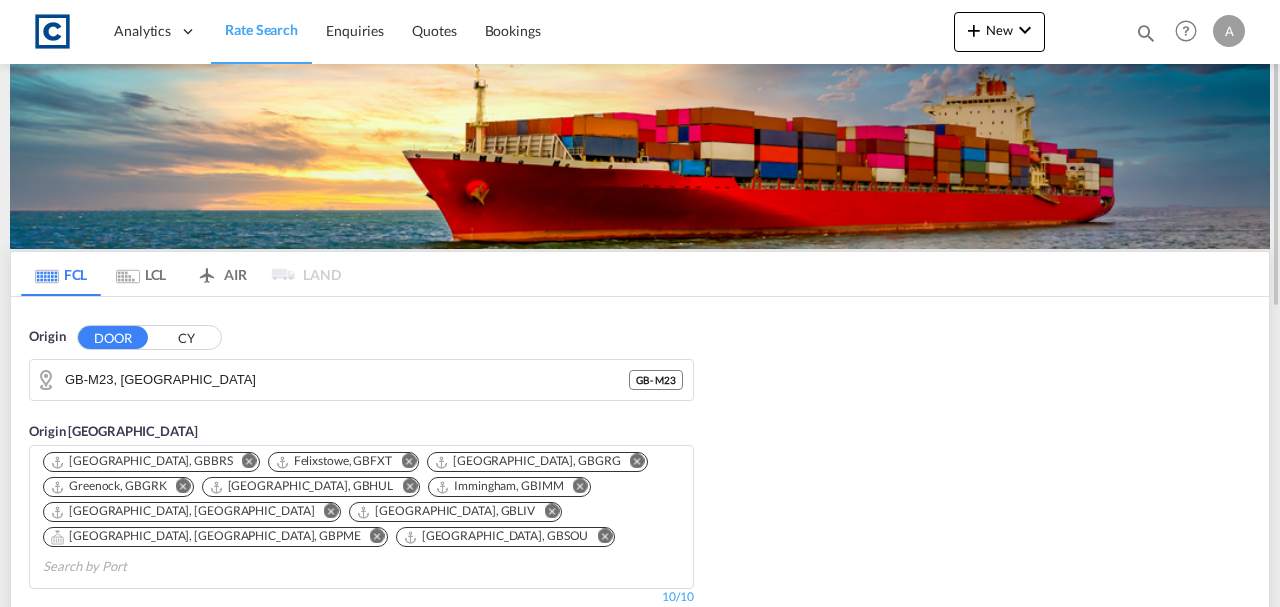 click on "CY" at bounding box center (186, 337) 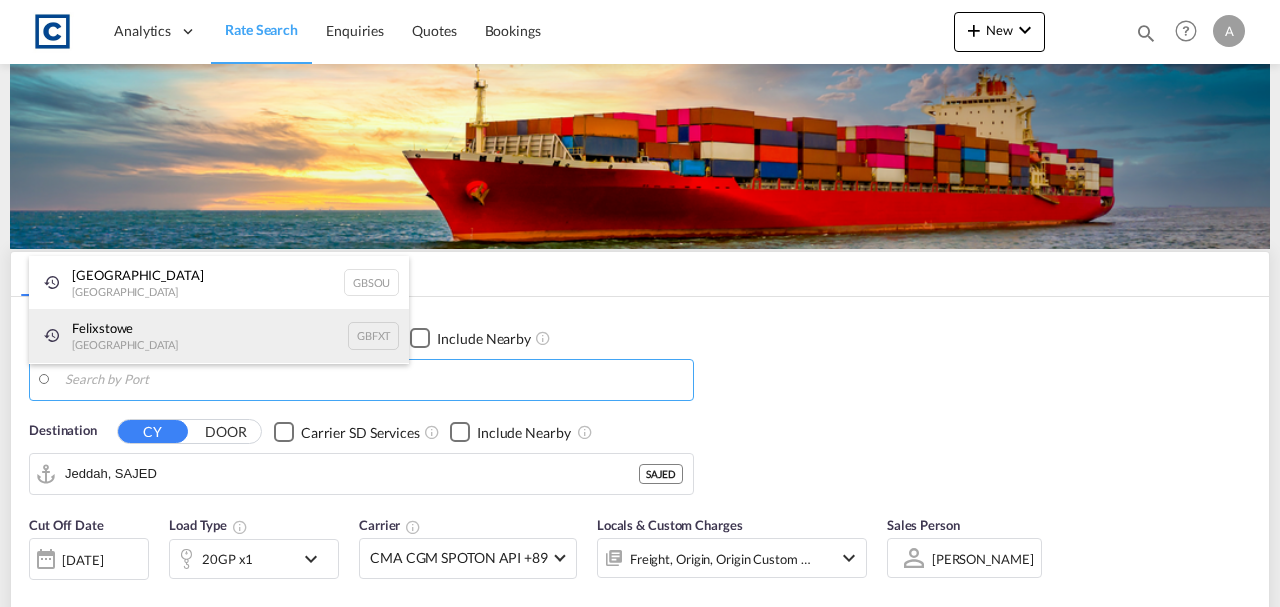 click on "Felixstowe United Kingdom
GBFXT" at bounding box center [219, 336] 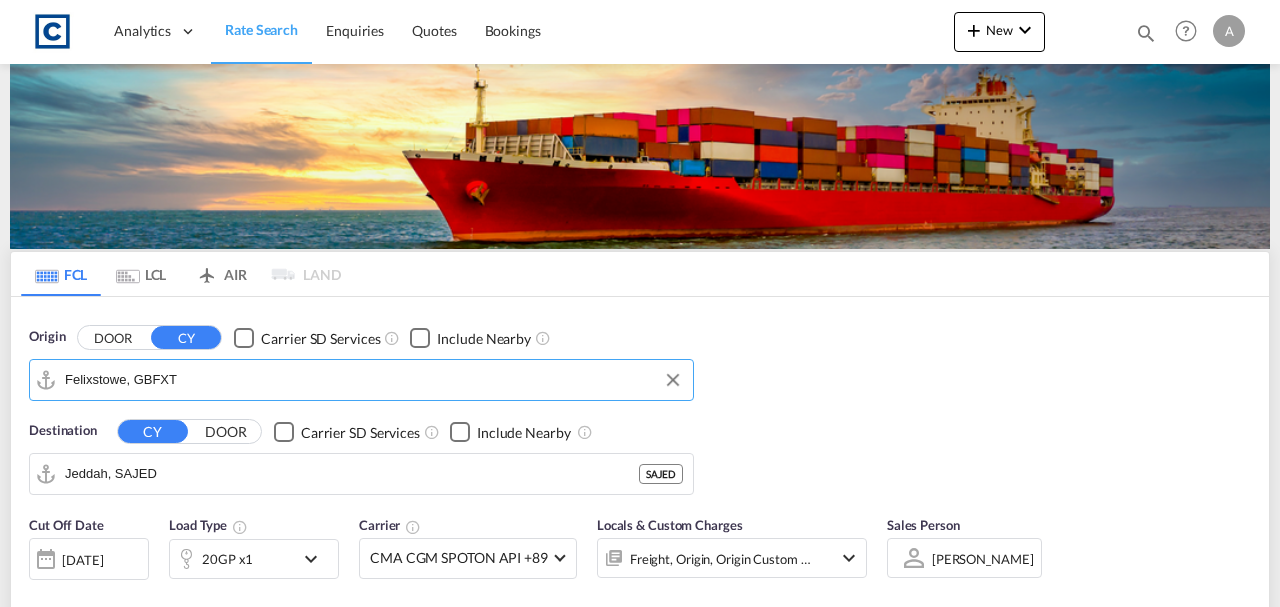 scroll, scrollTop: 266, scrollLeft: 0, axis: vertical 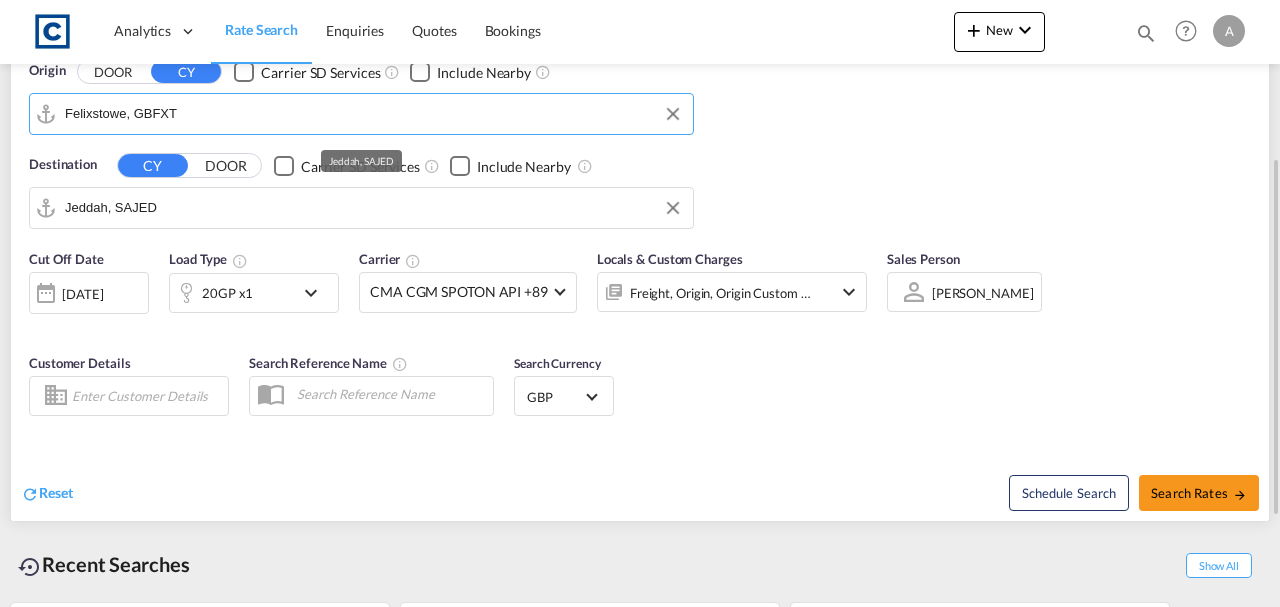 click on "Jeddah, SAJED" at bounding box center (374, 208) 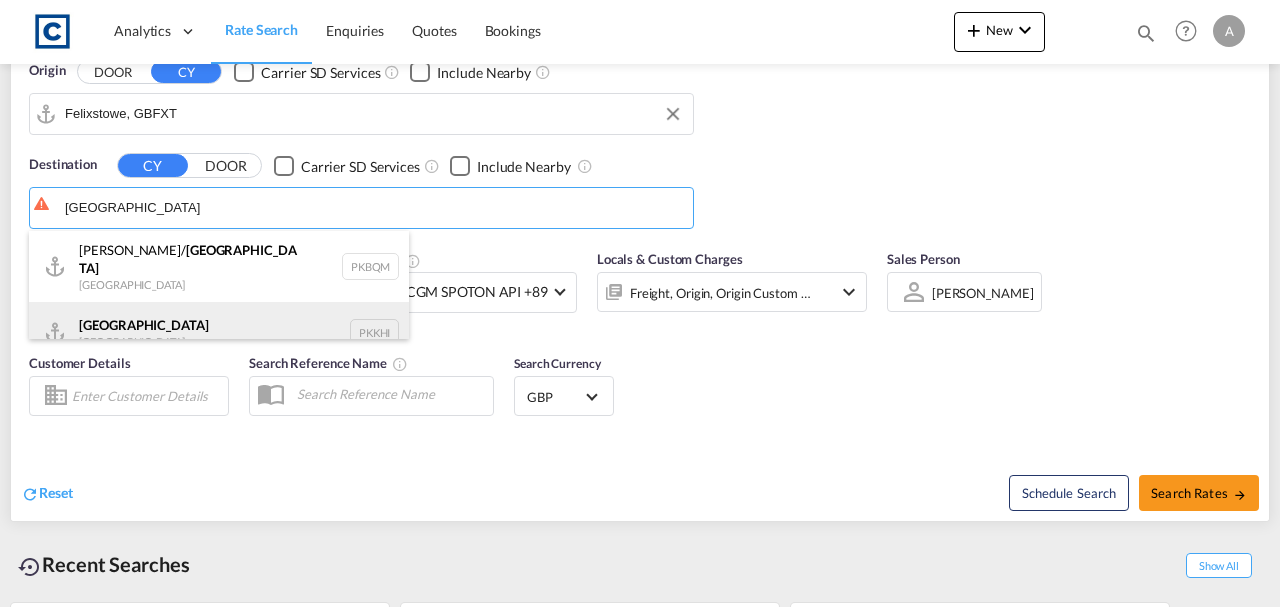 click on "Karachi
Pakistan
PKKHI" at bounding box center [219, 332] 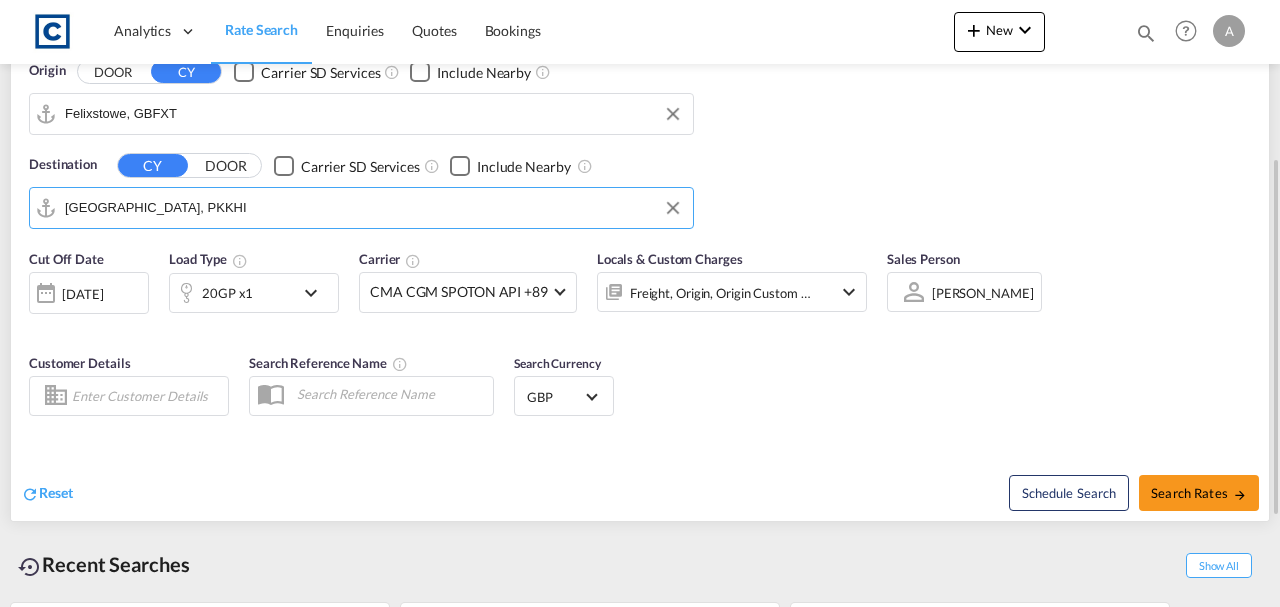 click on "Freight,  Origin,  Origin Custom +1" at bounding box center (721, 293) 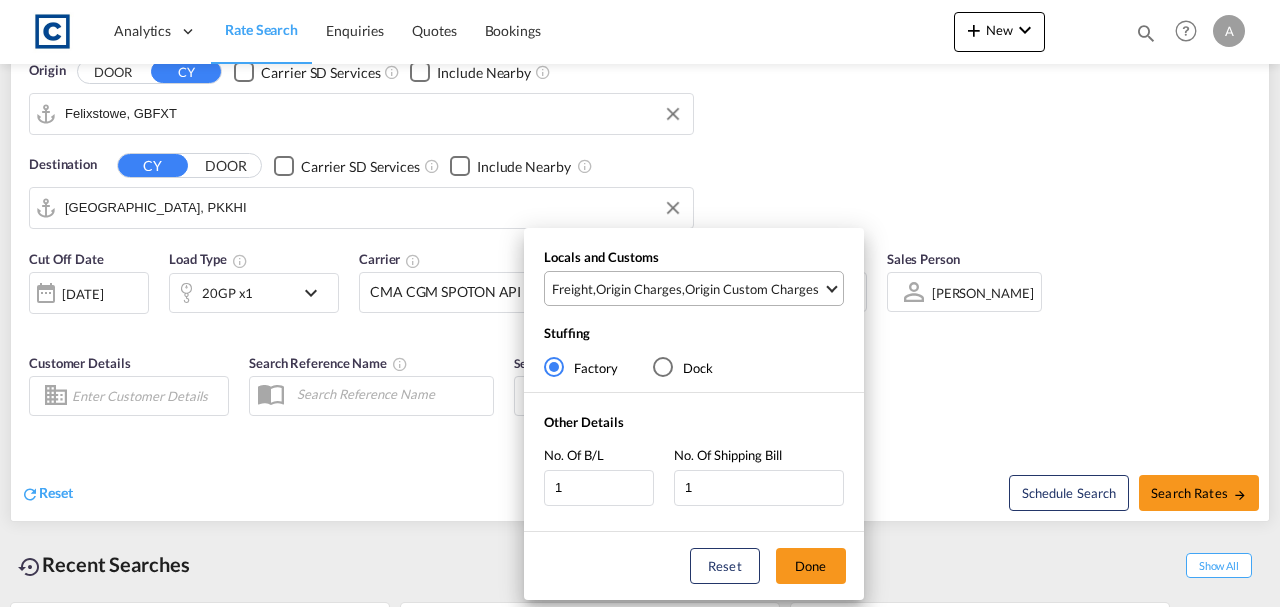 click on "Origin Custom Charges" at bounding box center [752, 289] 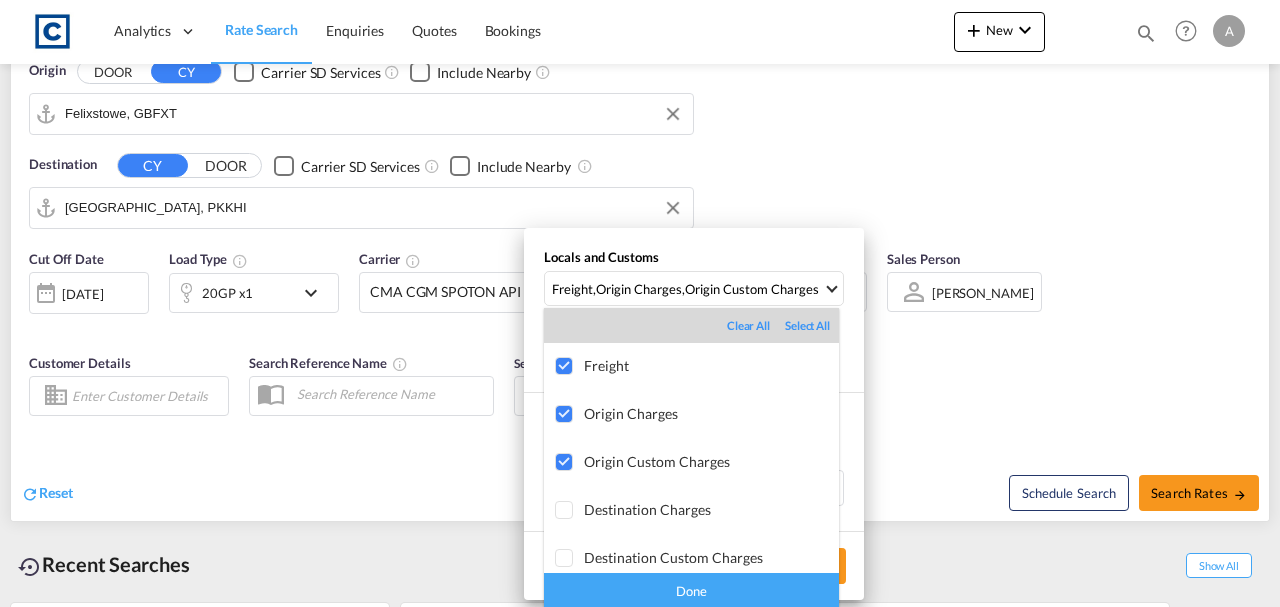 click on "Done" at bounding box center [691, 590] 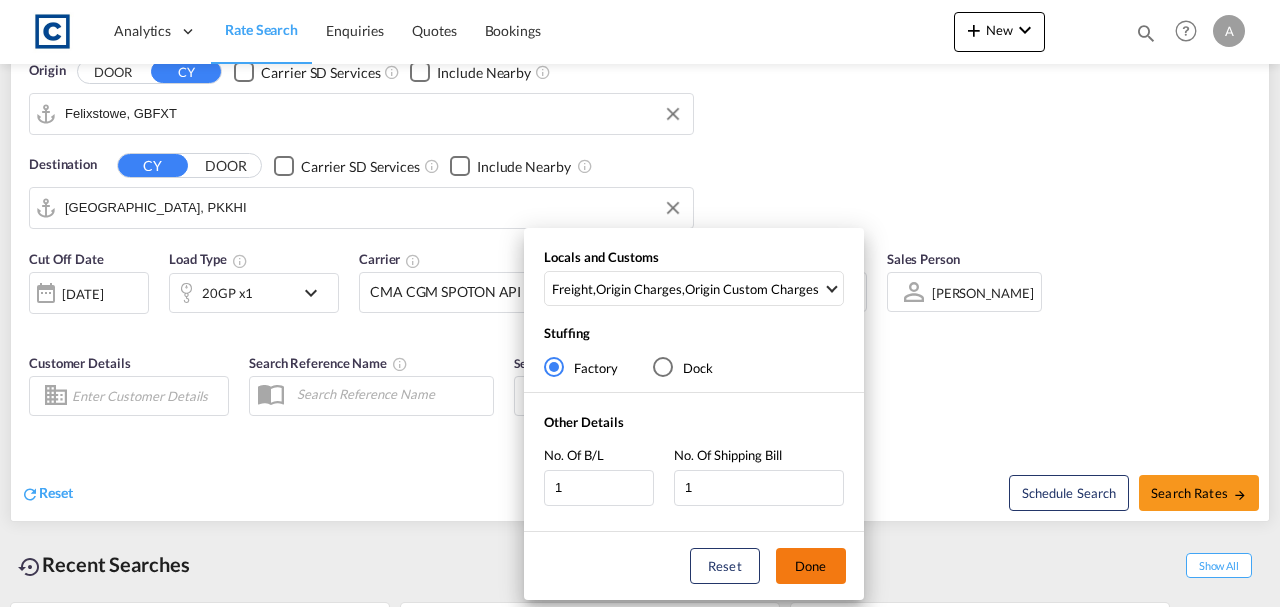 click on "Done" at bounding box center (811, 566) 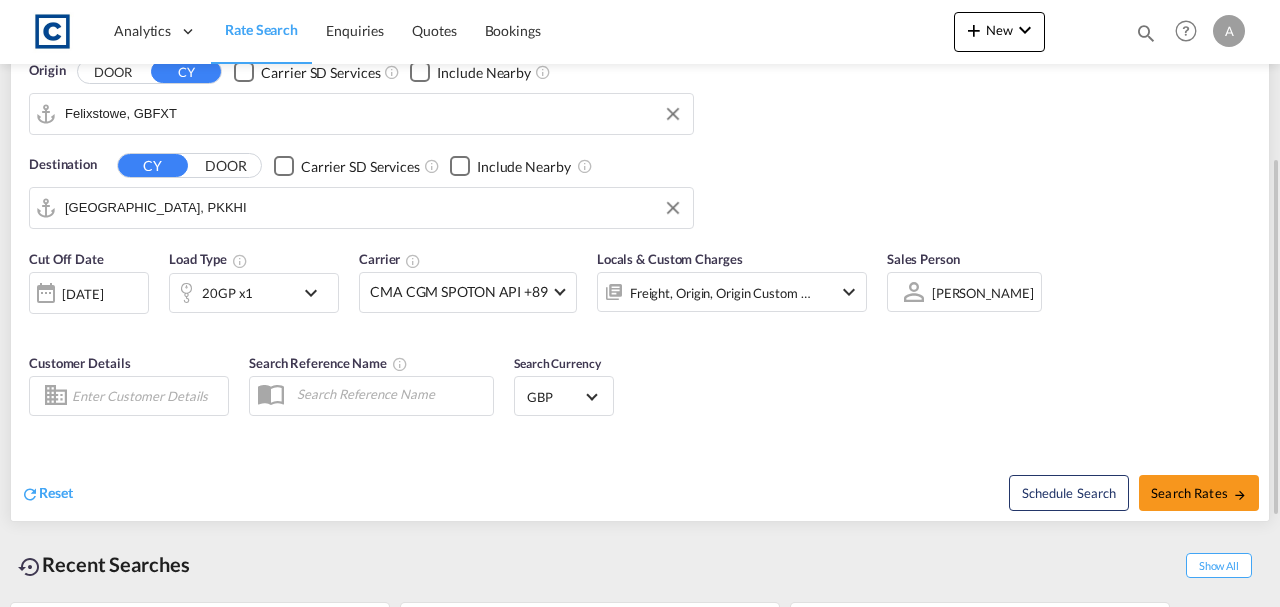 click on "20GP x1" at bounding box center (232, 293) 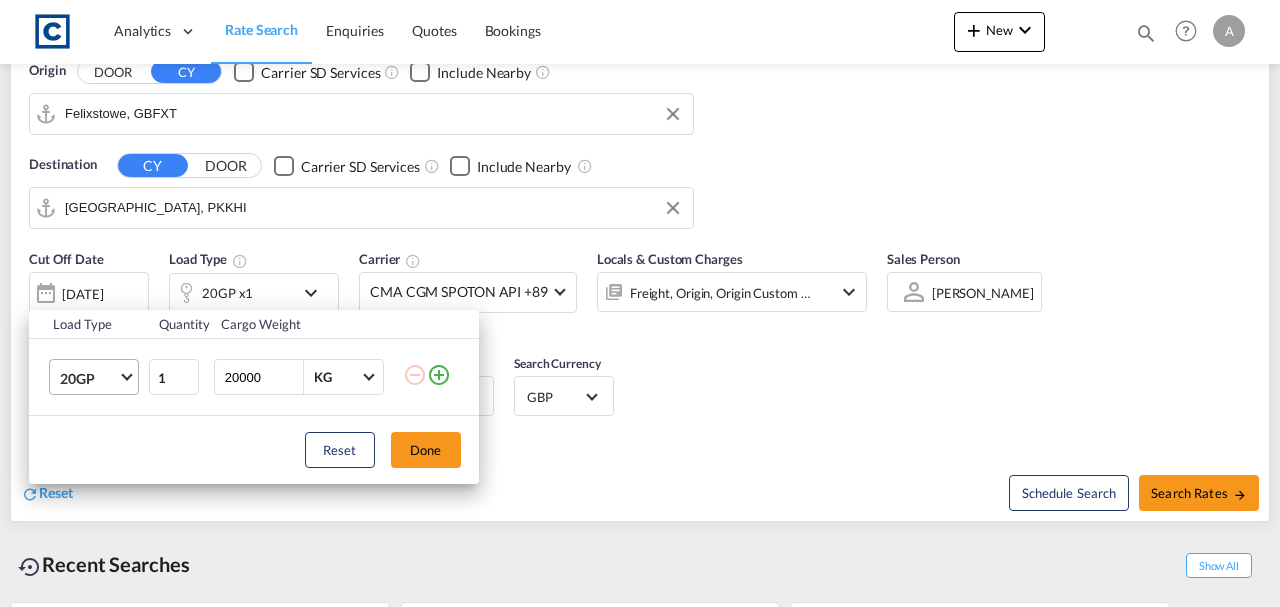 click on "20GP" at bounding box center [89, 379] 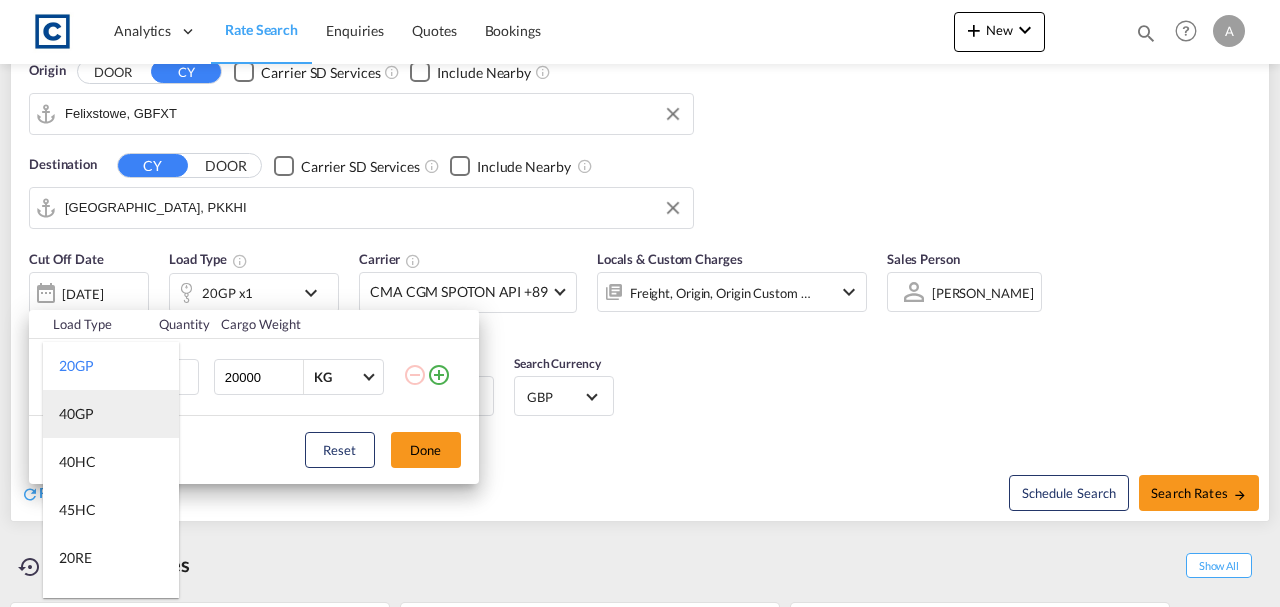 click on "40GP" at bounding box center [76, 414] 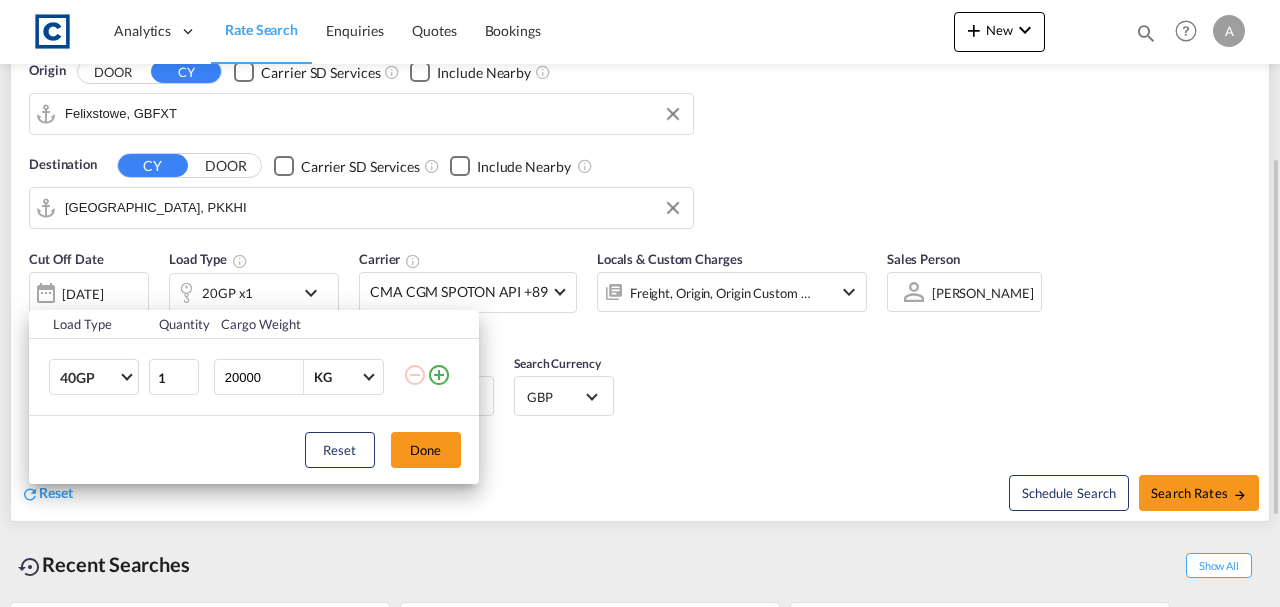 drag, startPoint x: 414, startPoint y: 456, endPoint x: 428, endPoint y: 451, distance: 14.866069 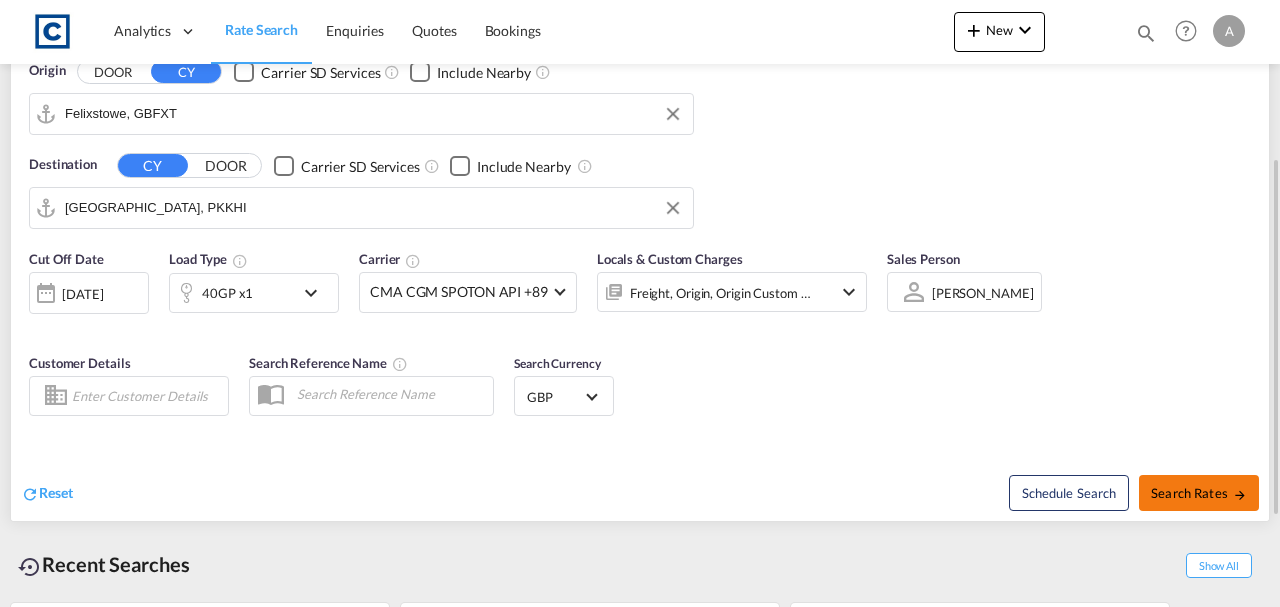 click on "Search Rates" at bounding box center (1199, 493) 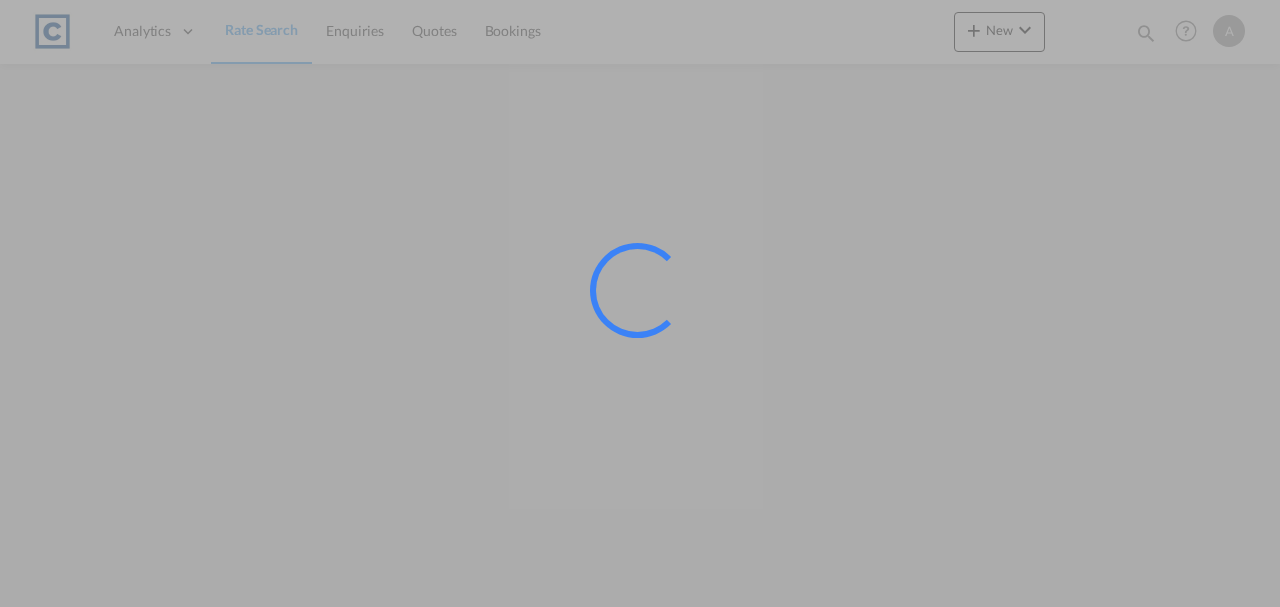scroll, scrollTop: 0, scrollLeft: 0, axis: both 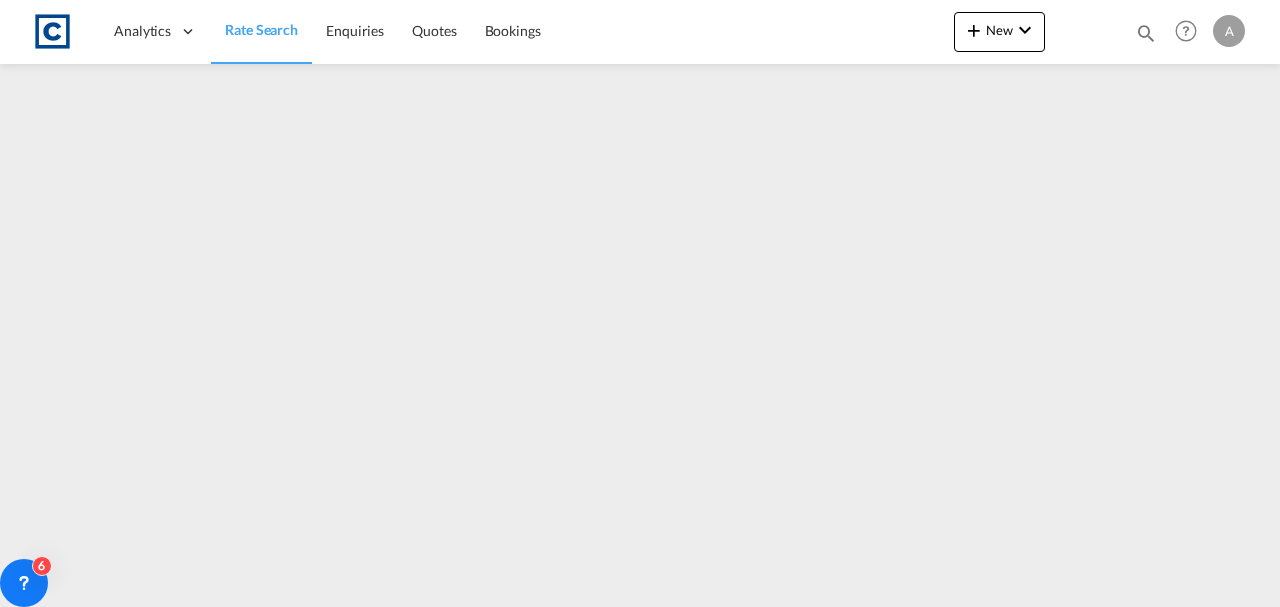 click on "Rate Search" at bounding box center [261, 29] 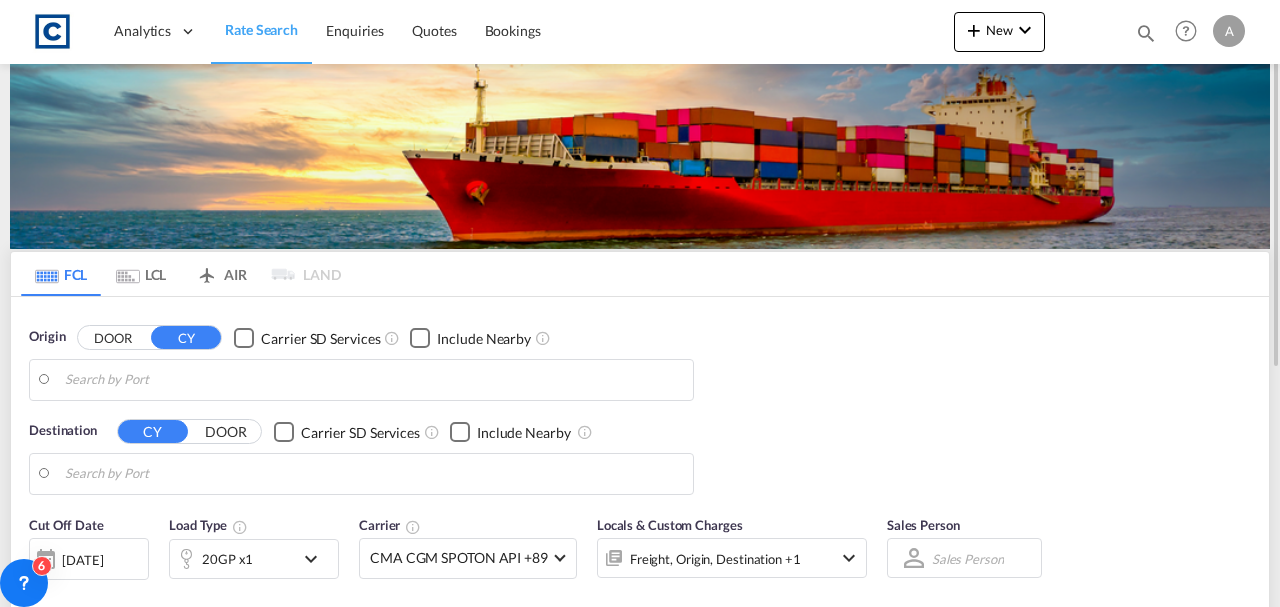 type on "Felixstowe, GBFXT" 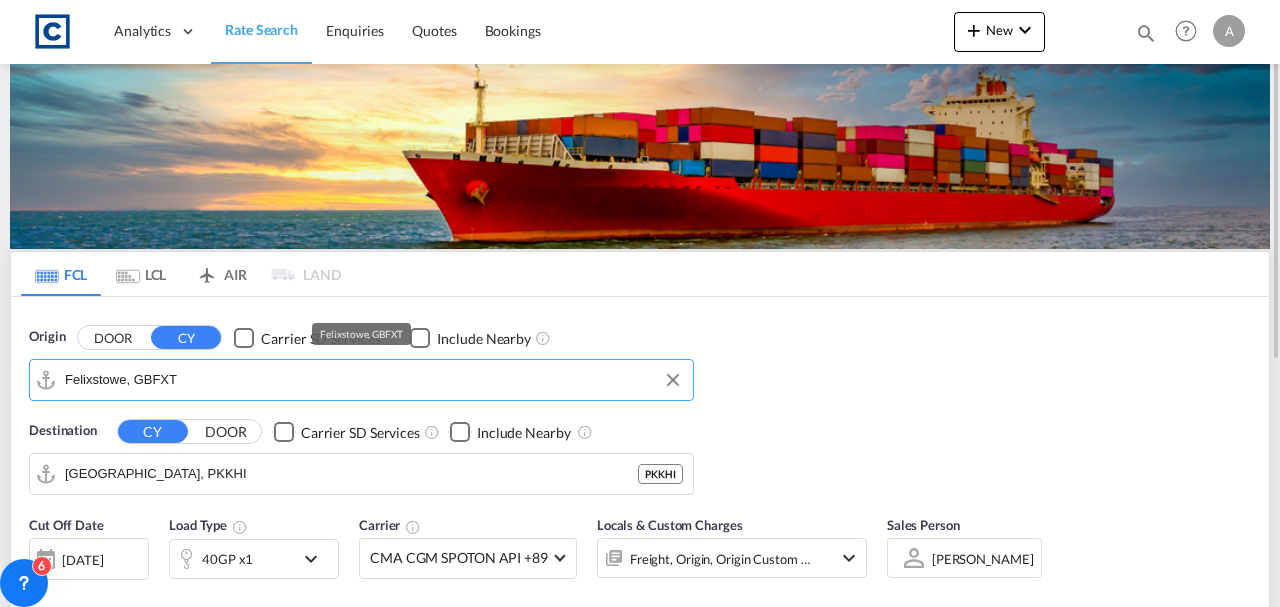 click on "Felixstowe, GBFXT" at bounding box center [374, 380] 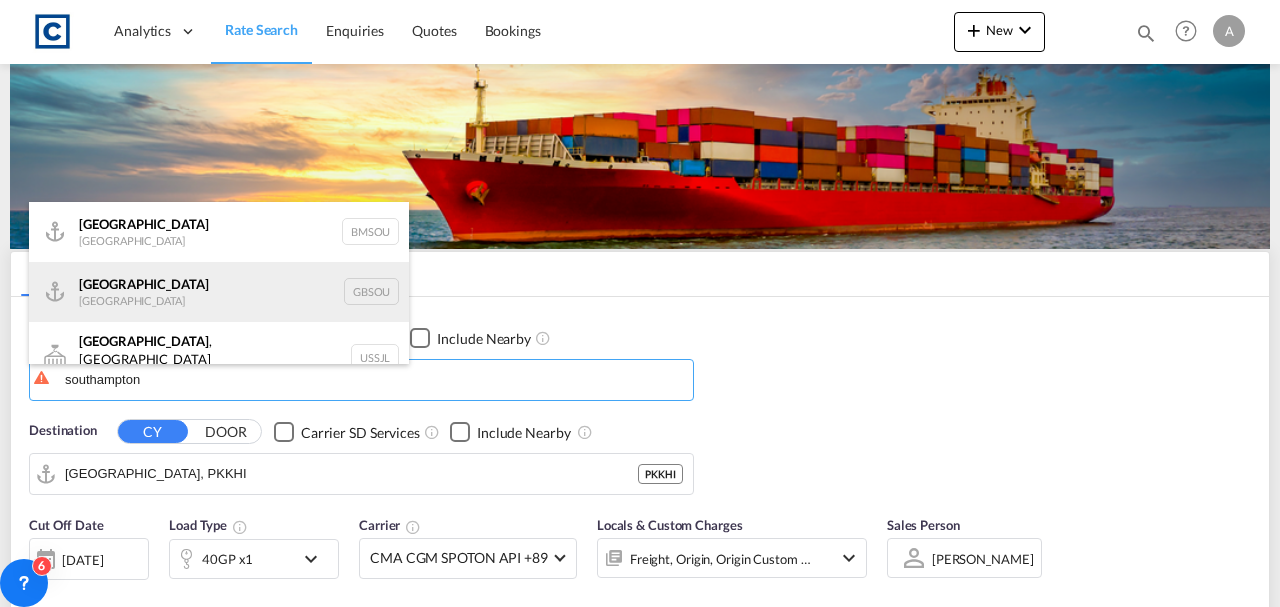 click on "Southampton United Kingdom
GBSOU" at bounding box center (219, 292) 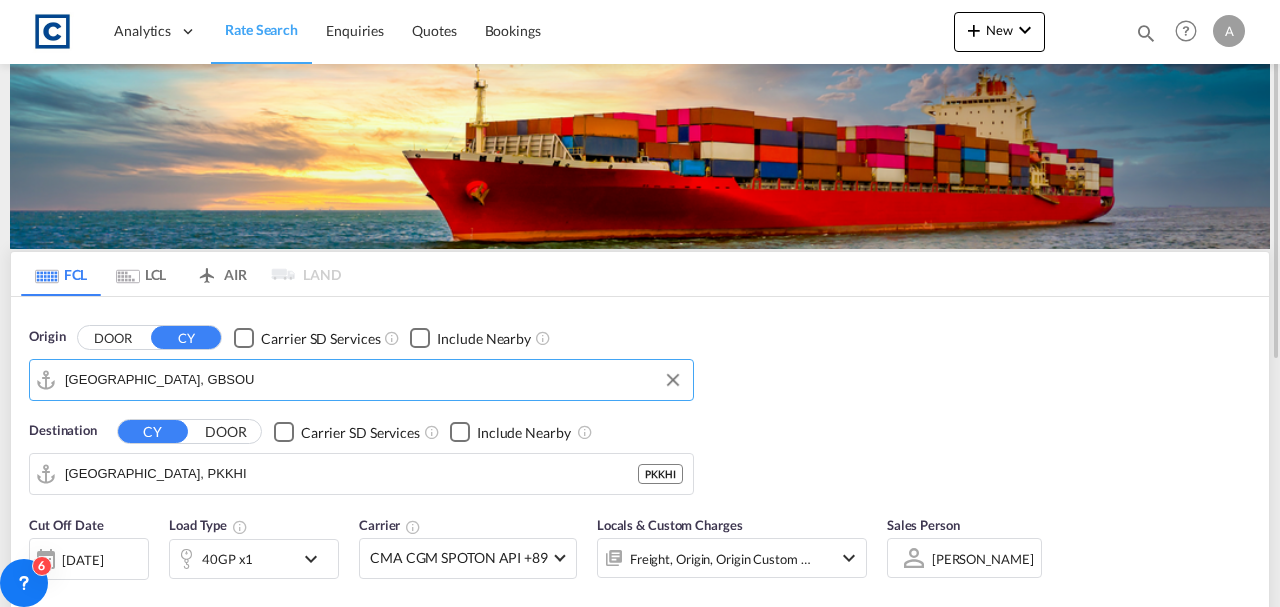 scroll, scrollTop: 133, scrollLeft: 0, axis: vertical 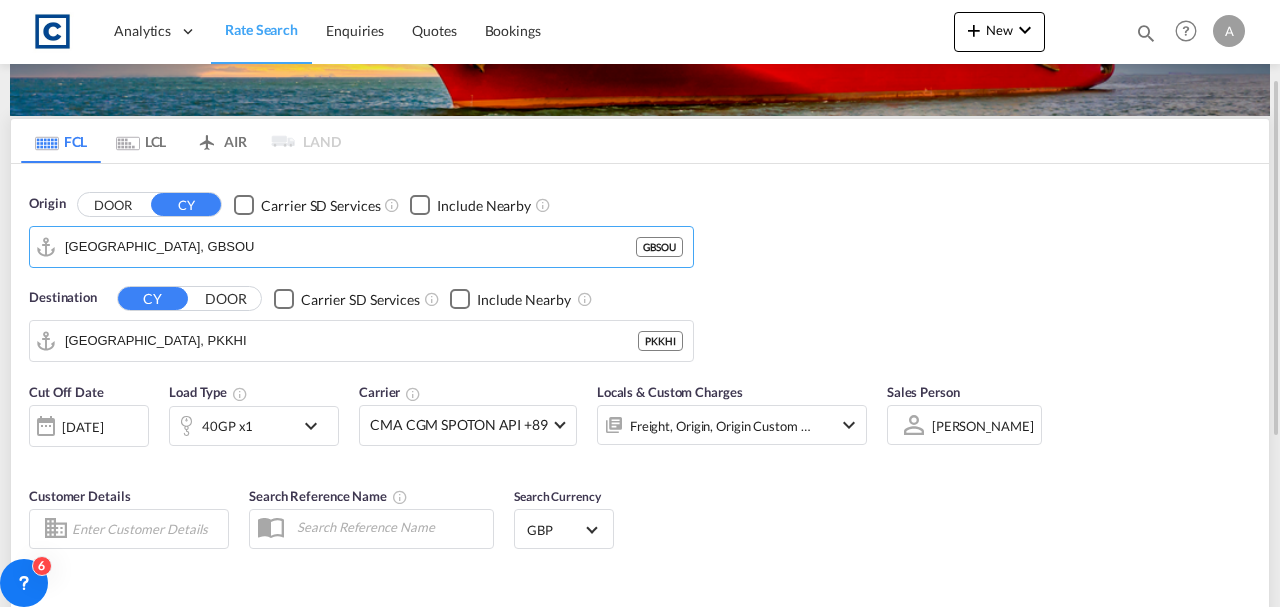 click on "Freight,  Origin,  Origin Custom +1" at bounding box center [721, 426] 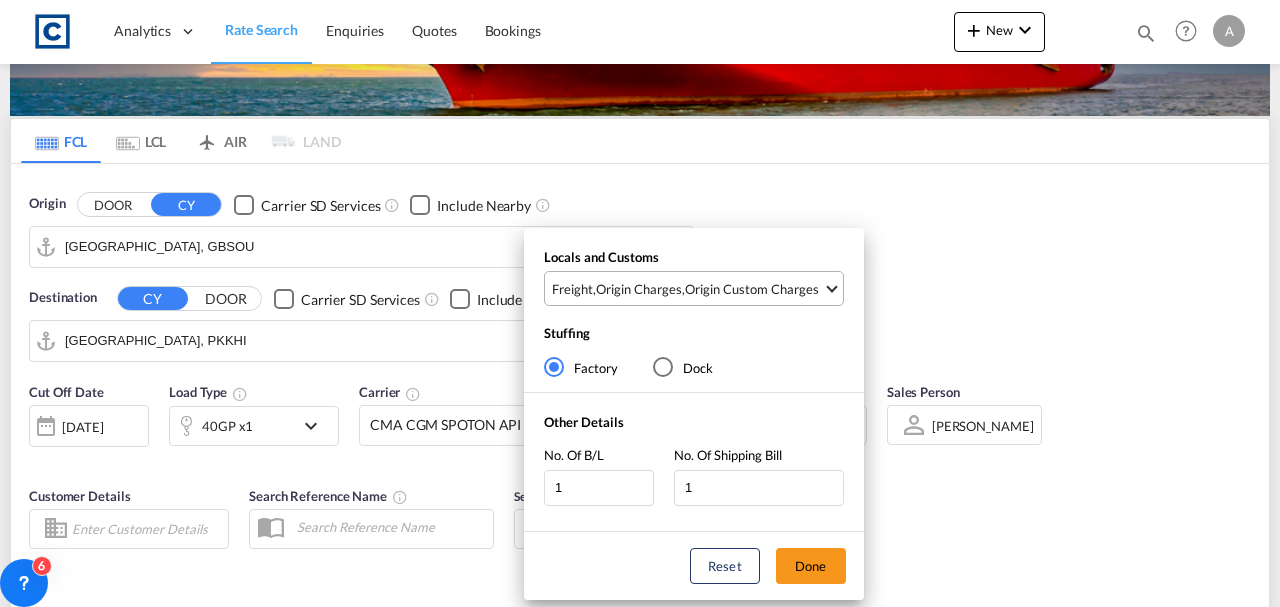 click on "Origin Custom Charges" at bounding box center (752, 289) 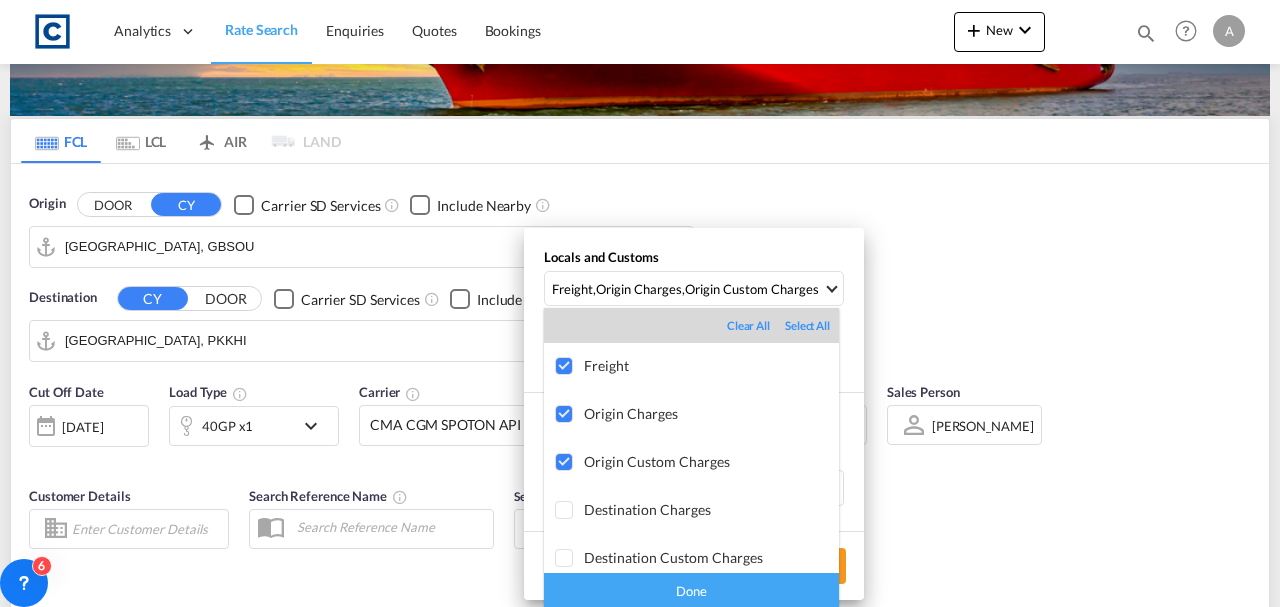 click on "Done" at bounding box center [691, 590] 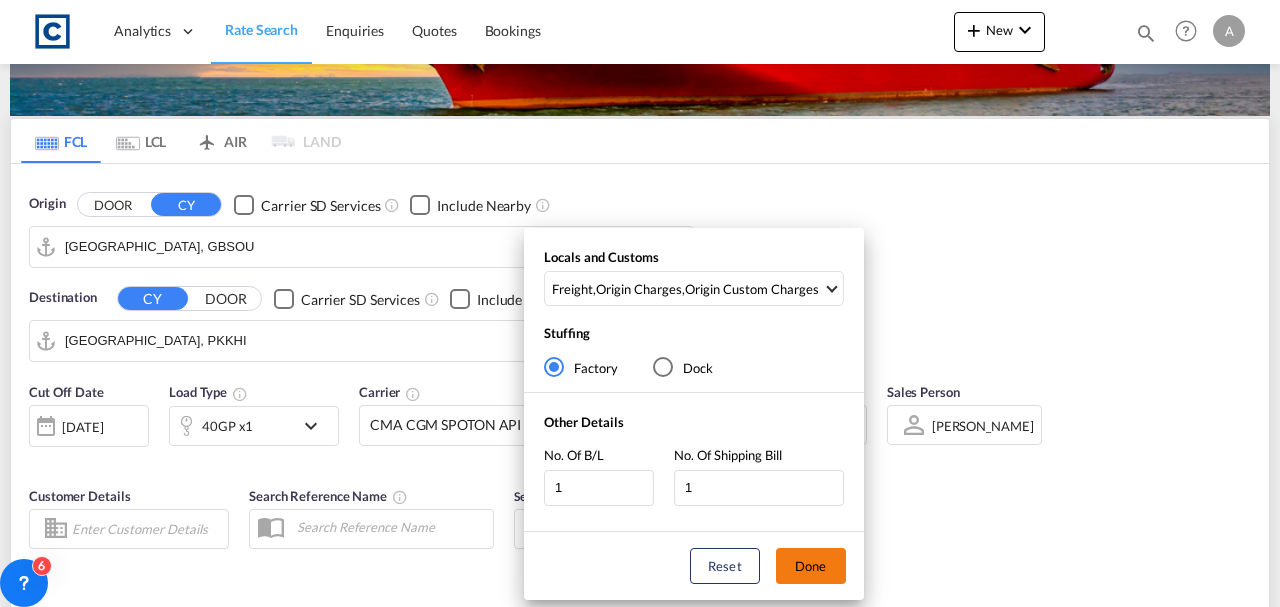click on "Done" at bounding box center [811, 566] 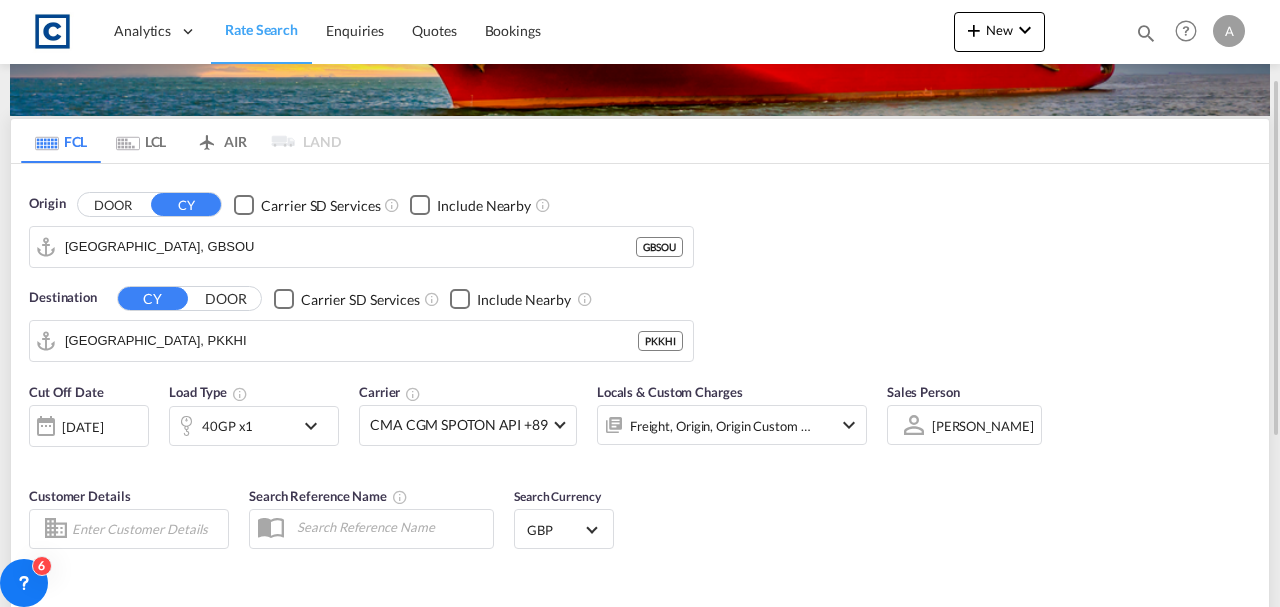 scroll, scrollTop: 200, scrollLeft: 0, axis: vertical 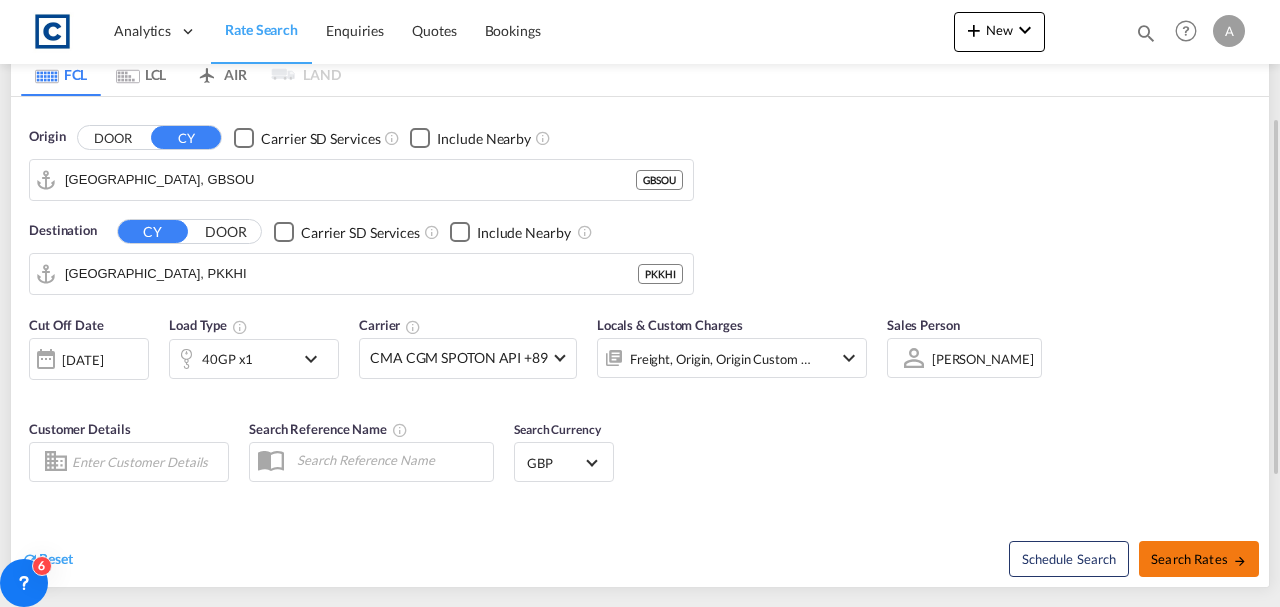 click on "Search Rates" at bounding box center [1199, 559] 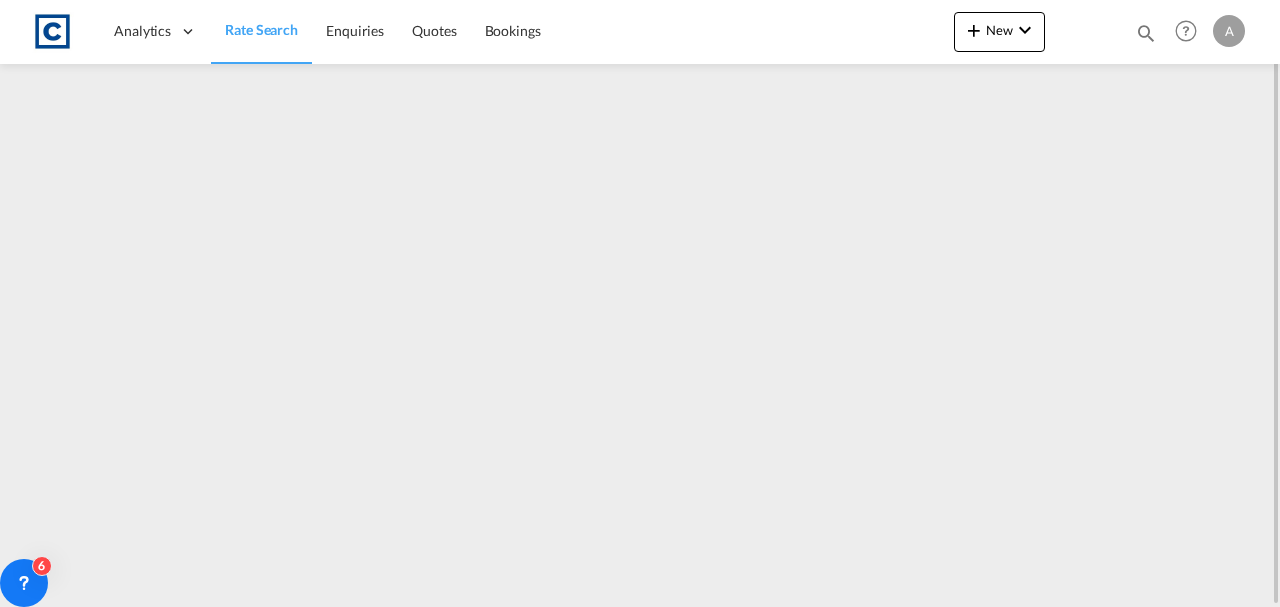 scroll, scrollTop: 0, scrollLeft: 0, axis: both 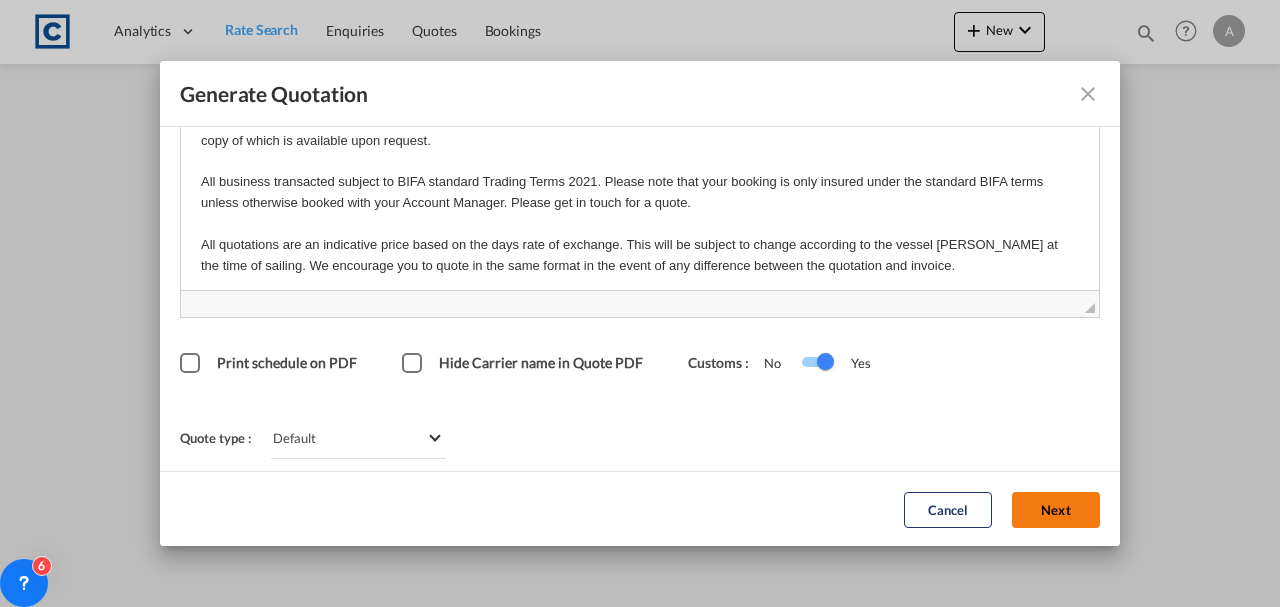 click on "Next" at bounding box center (1056, 509) 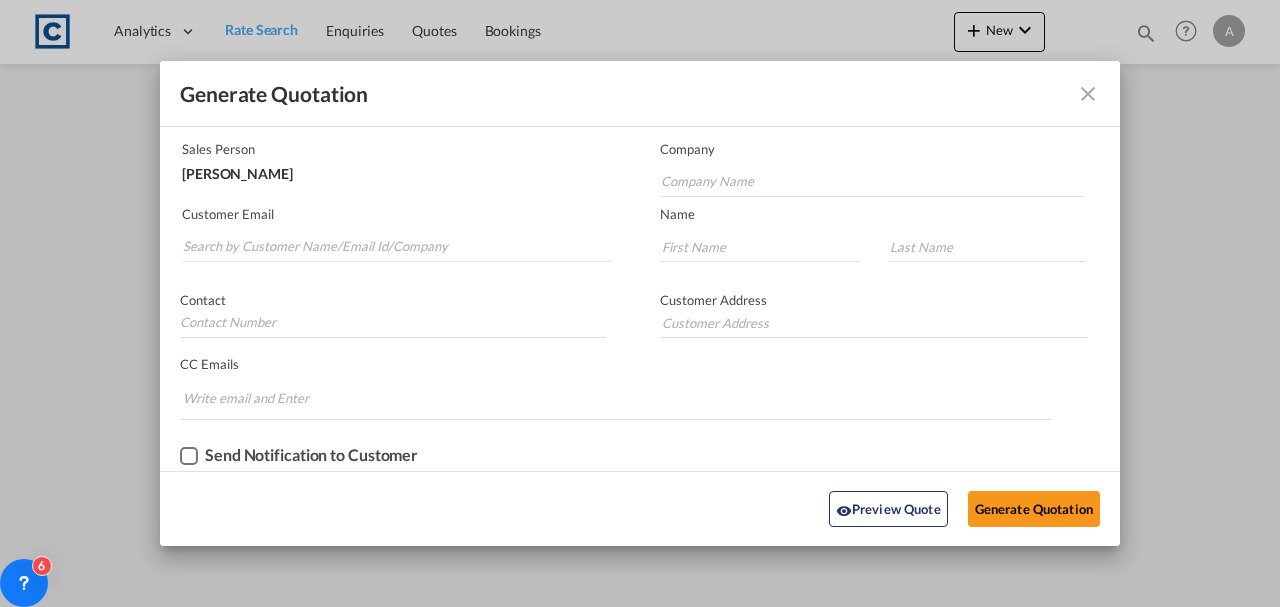 scroll, scrollTop: 121, scrollLeft: 0, axis: vertical 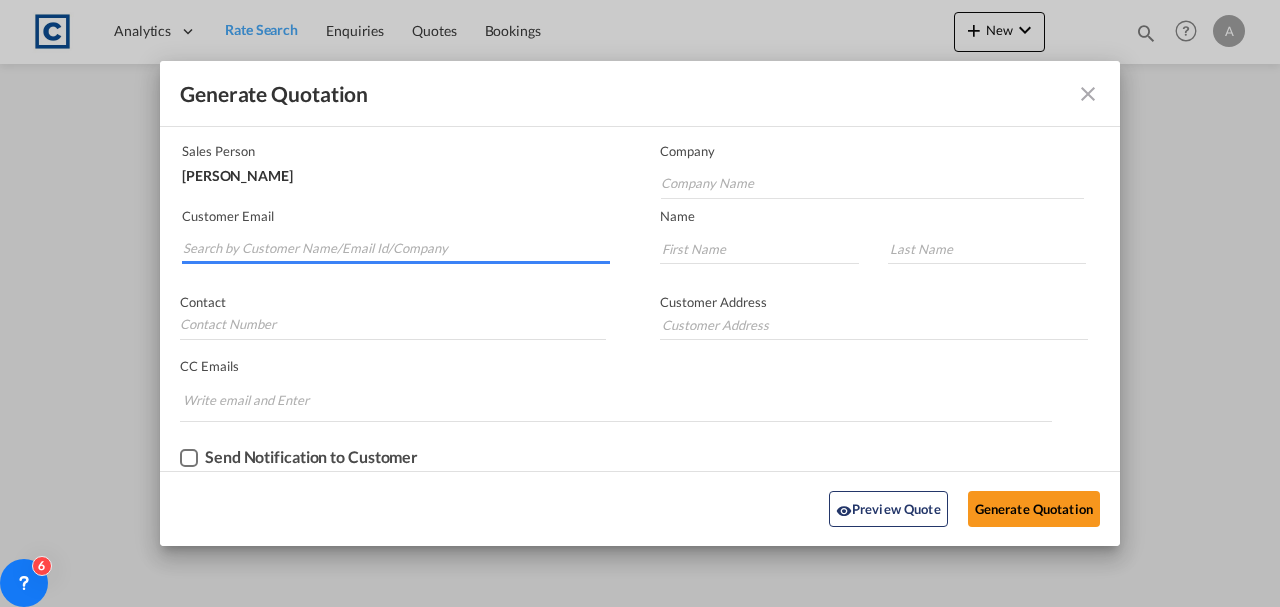 click at bounding box center (396, 249) 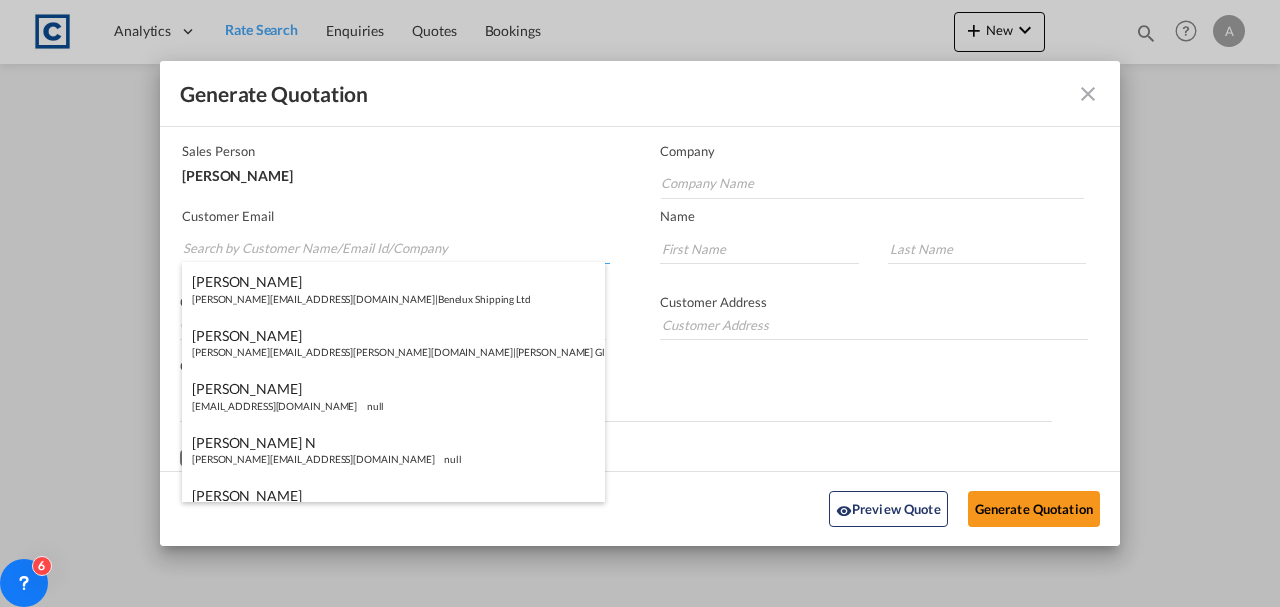 paste on "Andrea.Locarno@gruber-logistics.com" 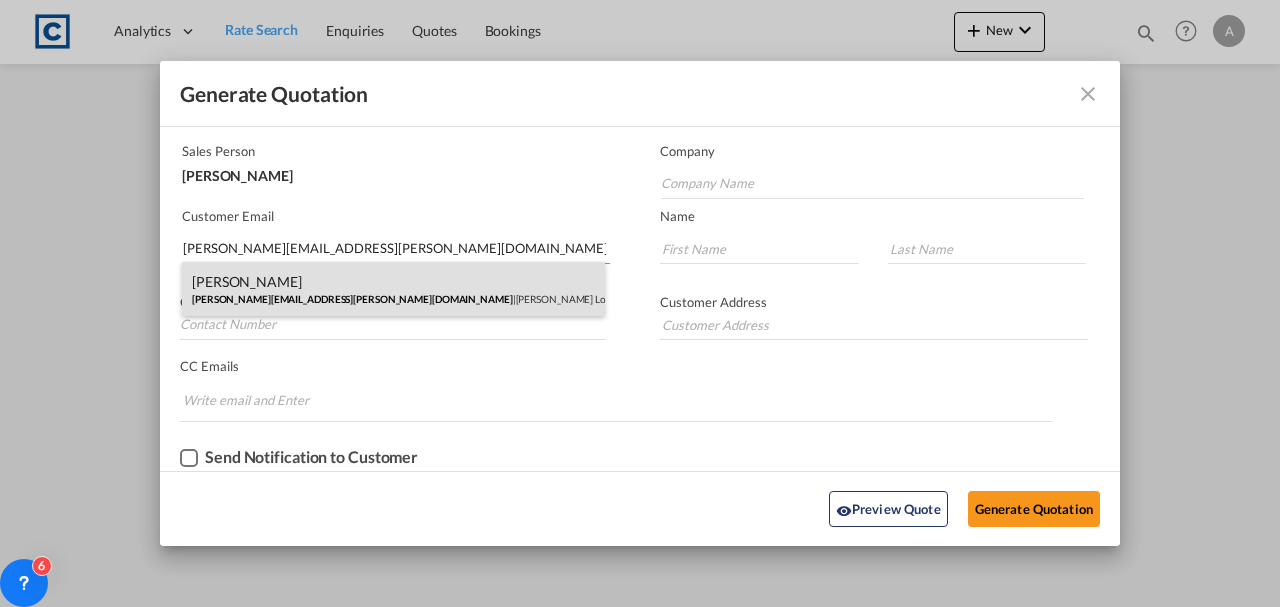 type on "Andrea.Locarno@gruber-logistics.com" 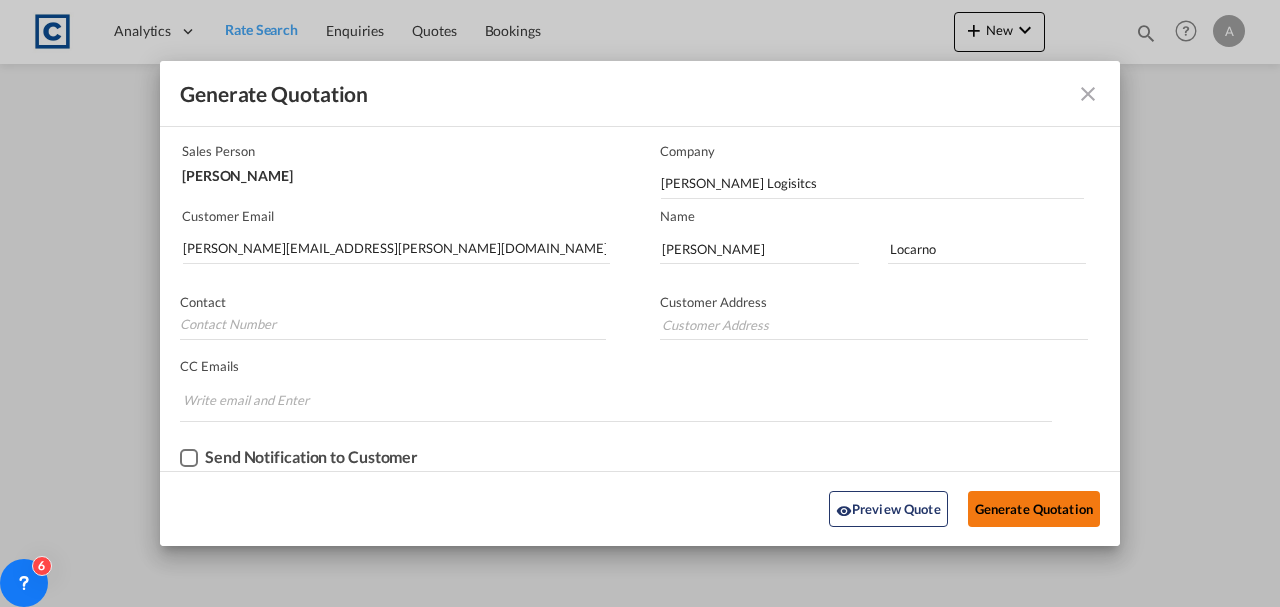 click on "Generate Quotation" at bounding box center (1034, 509) 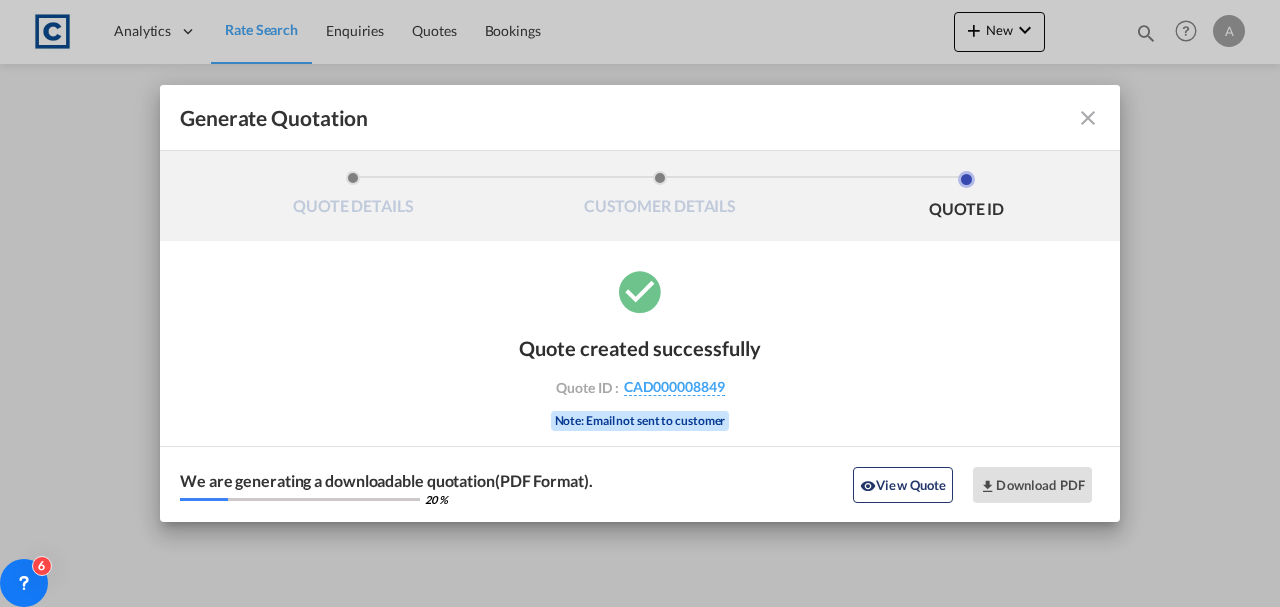 scroll, scrollTop: 0, scrollLeft: 0, axis: both 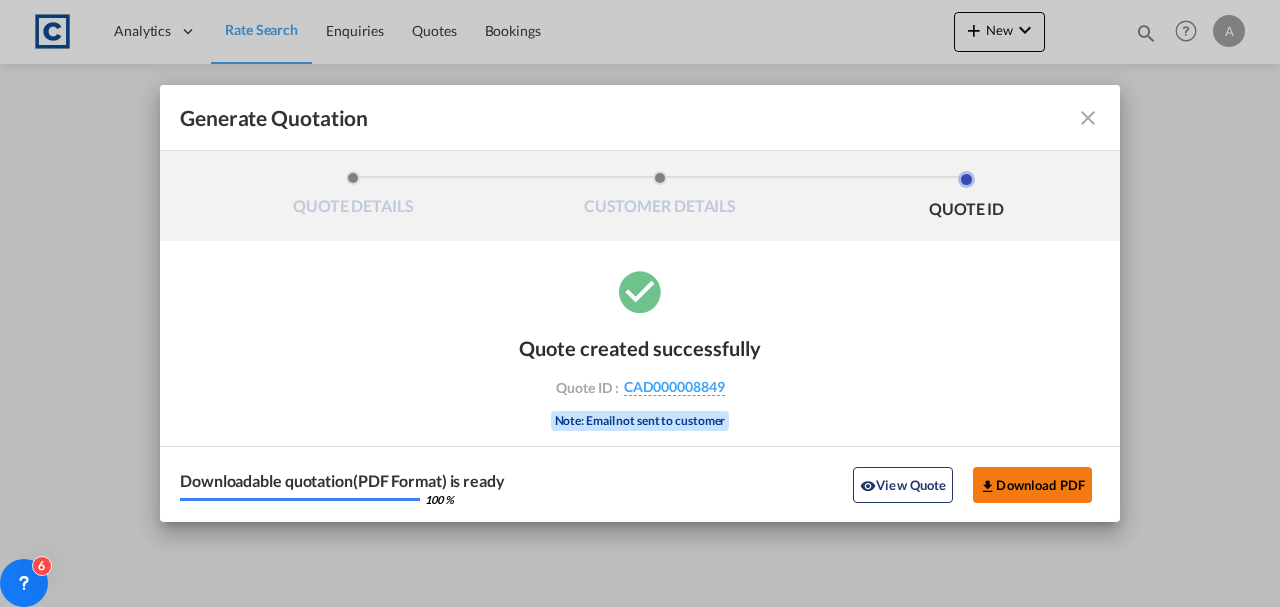 click on "Download PDF" at bounding box center [1032, 485] 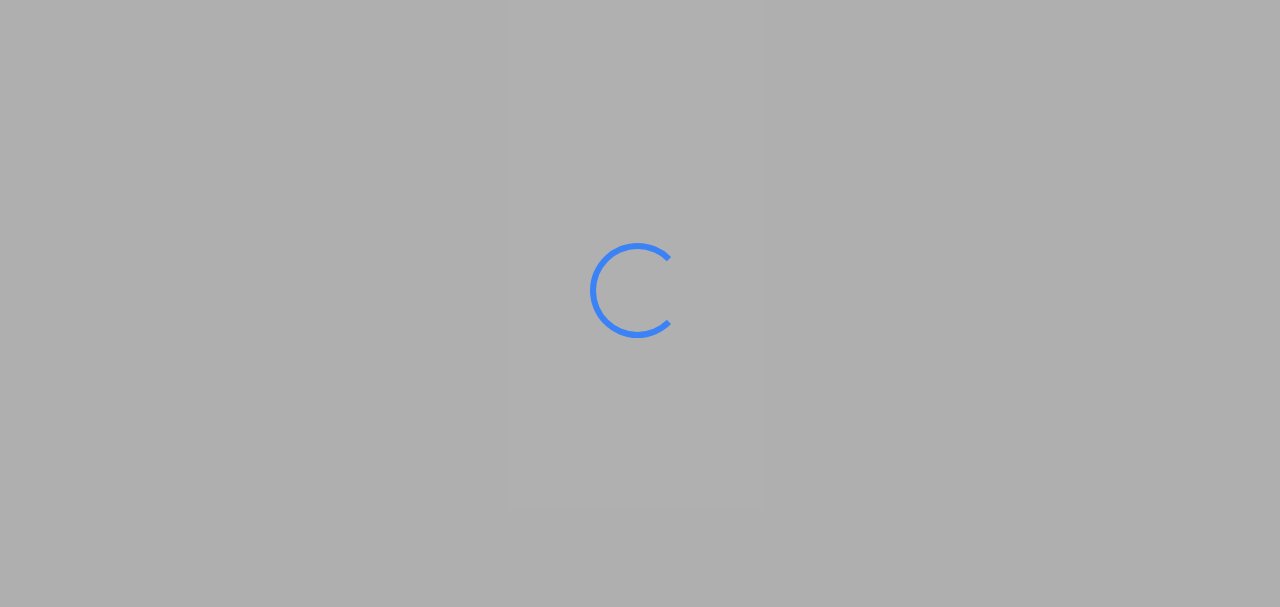 scroll, scrollTop: 0, scrollLeft: 0, axis: both 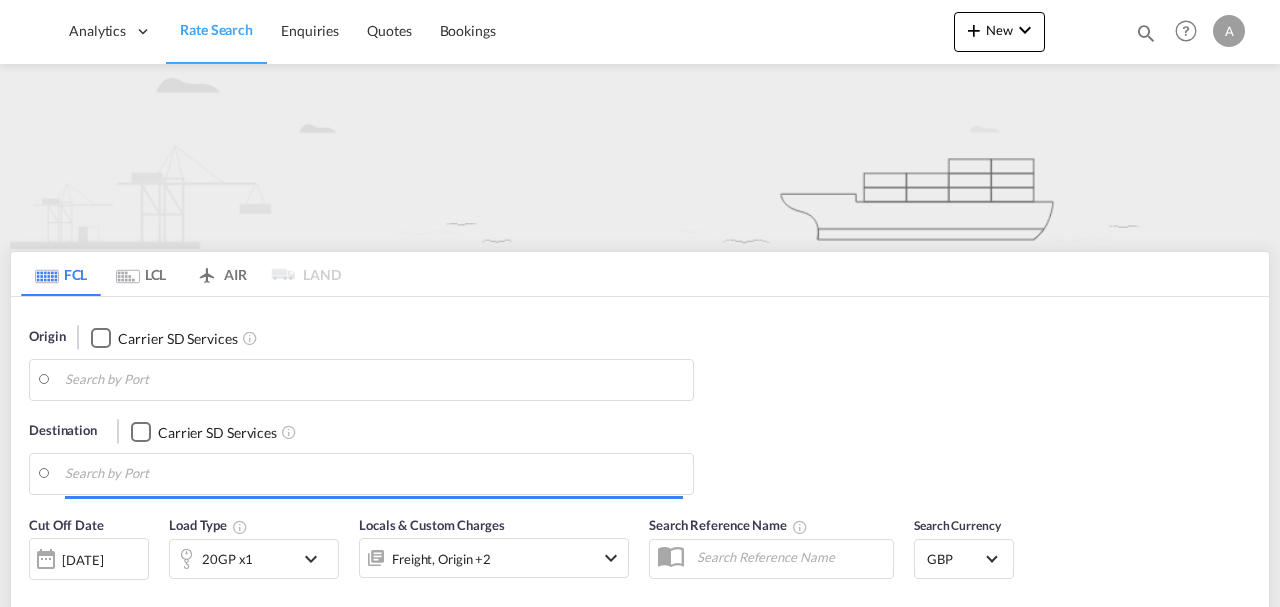 type on "[GEOGRAPHIC_DATA], GBSOU" 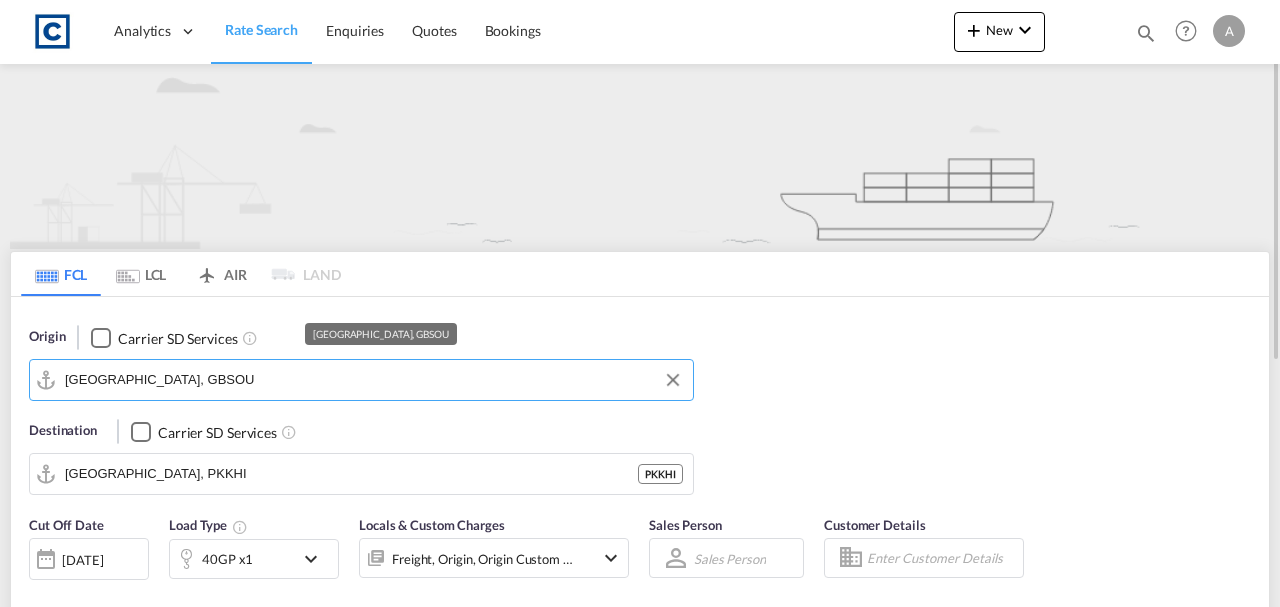 click on "[GEOGRAPHIC_DATA], GBSOU" at bounding box center [374, 380] 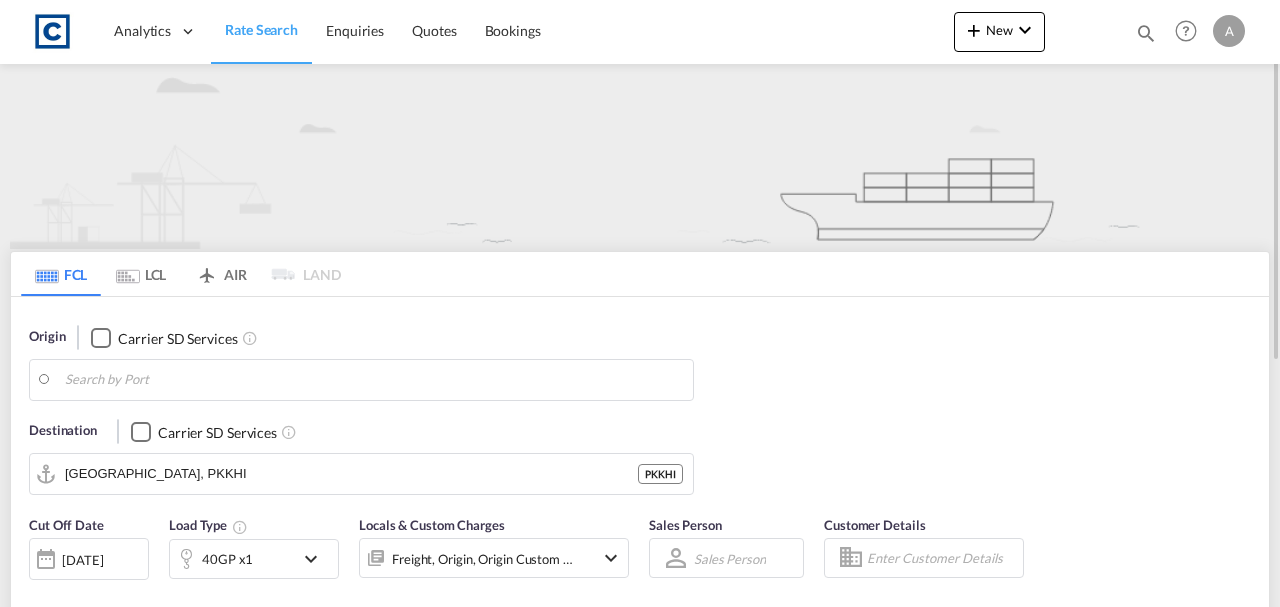 click on "Analytics
Dashboard
Rate Search
Enquiries
Quotes
Bookings" at bounding box center (640, 303) 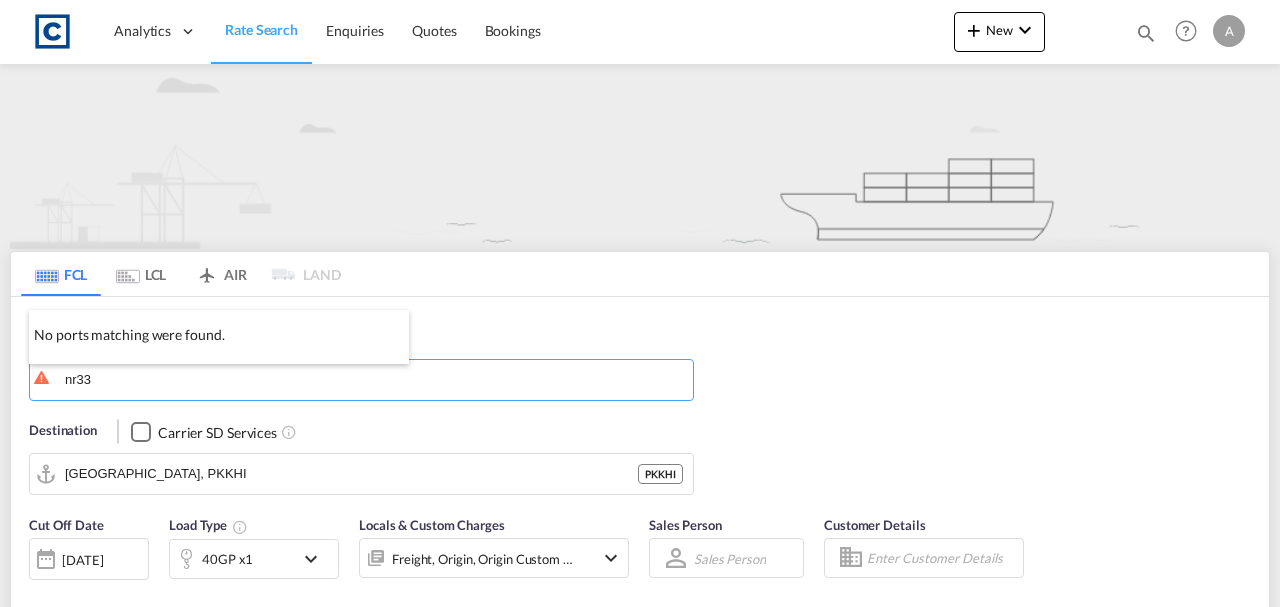 type on "nr33" 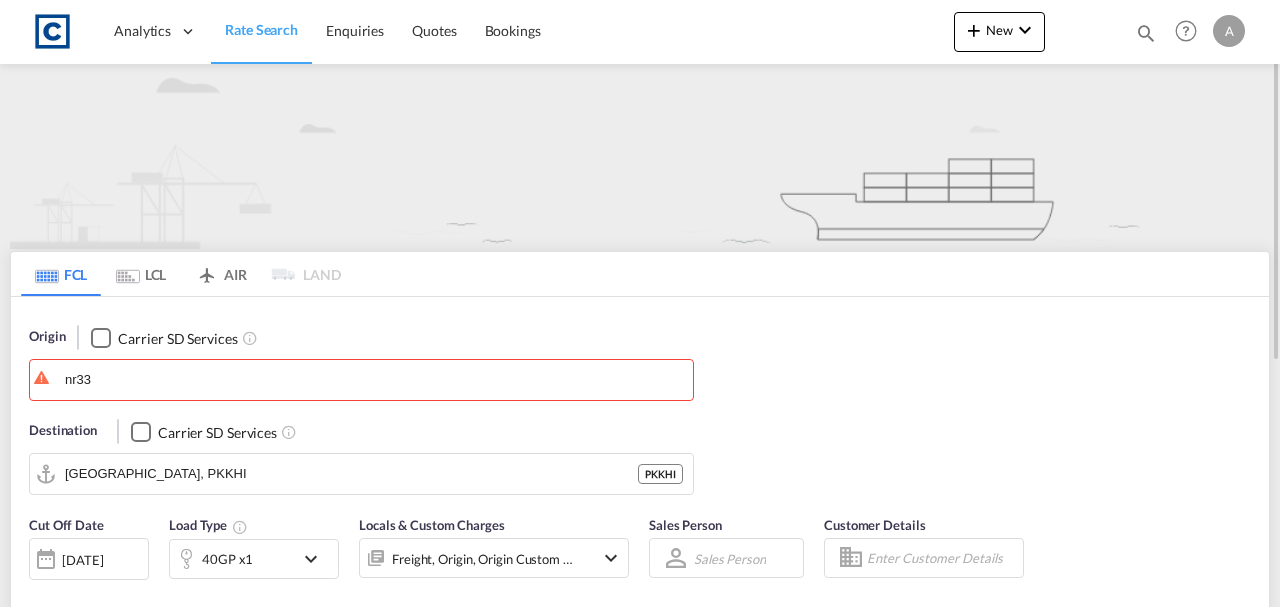 click on "Rate Search" at bounding box center [261, 29] 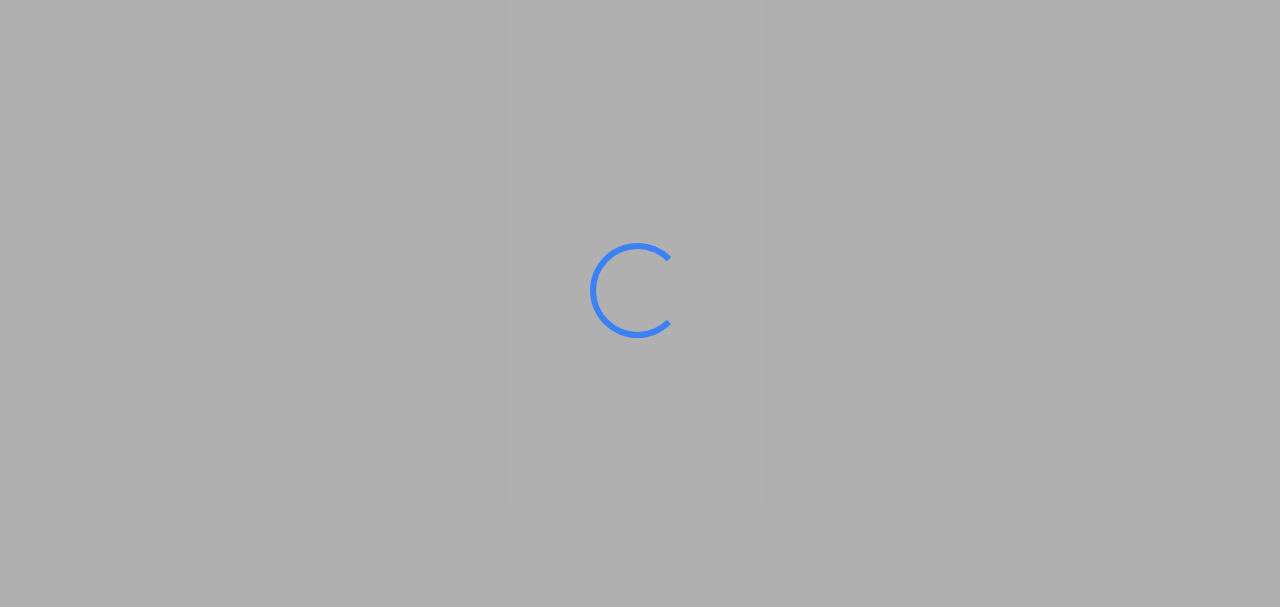 scroll, scrollTop: 0, scrollLeft: 0, axis: both 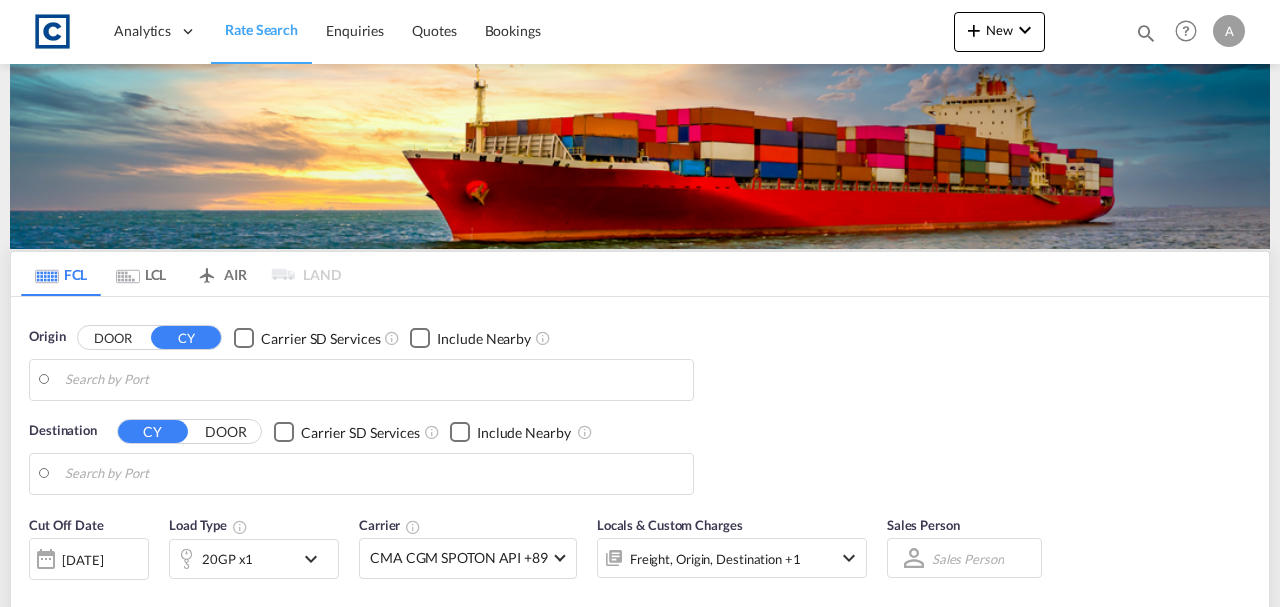 type on "[GEOGRAPHIC_DATA], GBSOU" 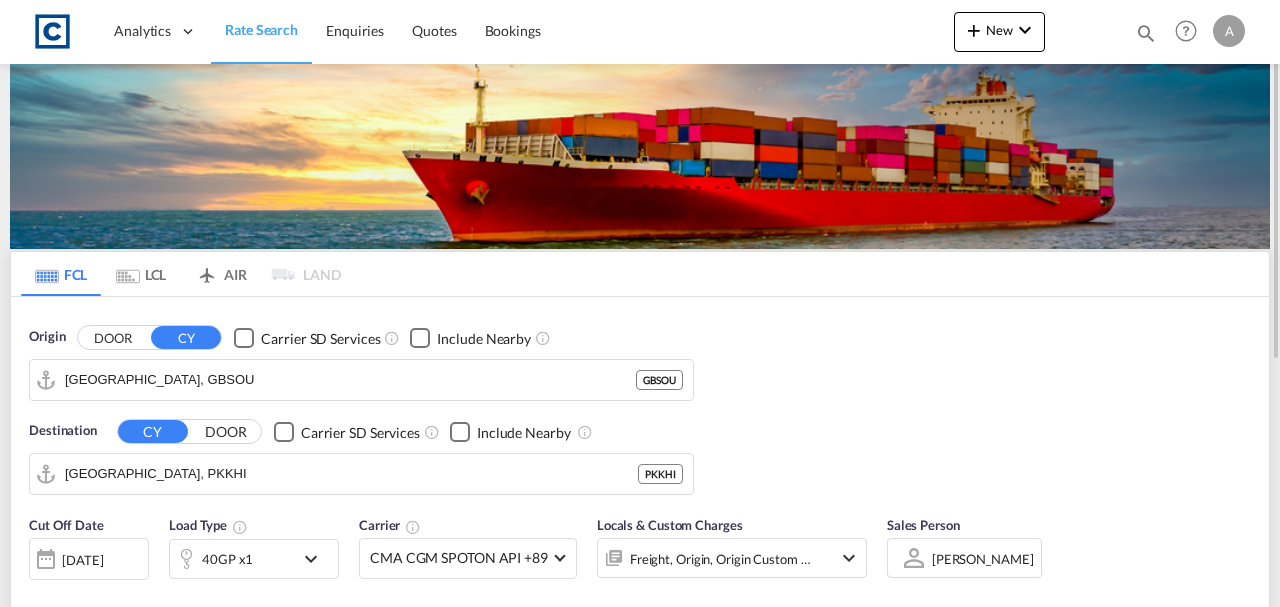 click on "DOOR" at bounding box center [113, 337] 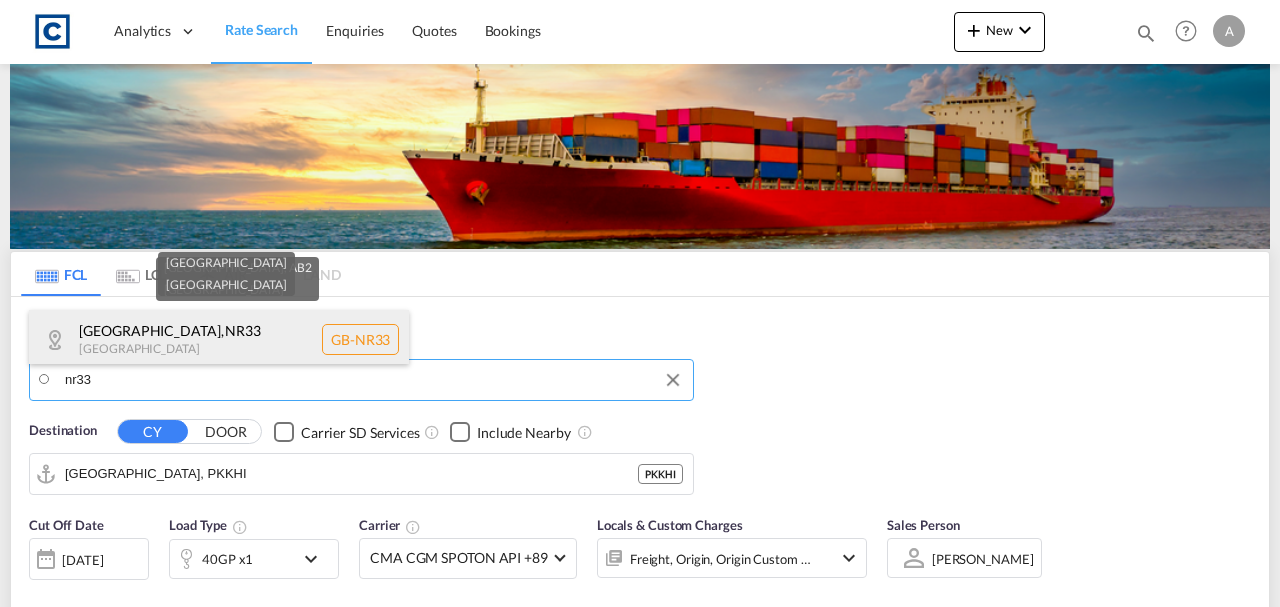click on "East Suffolk ,
NR33
United Kingdom
GB-NR33" at bounding box center [219, 340] 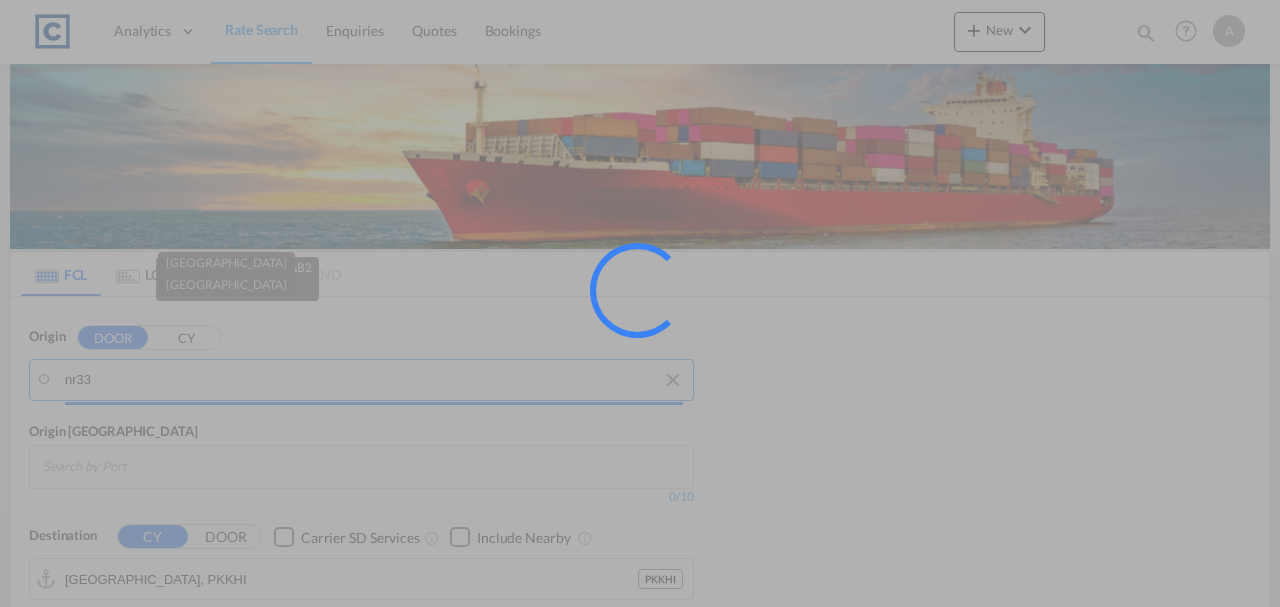 type on "GB-NR33, East Suffolk" 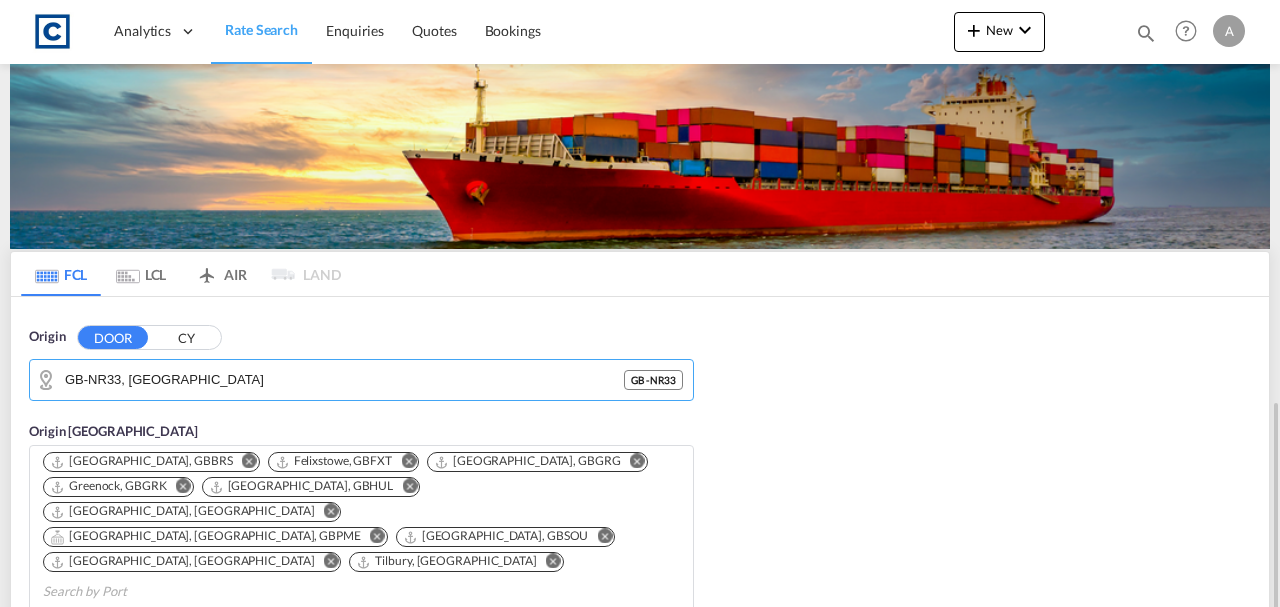 scroll, scrollTop: 266, scrollLeft: 0, axis: vertical 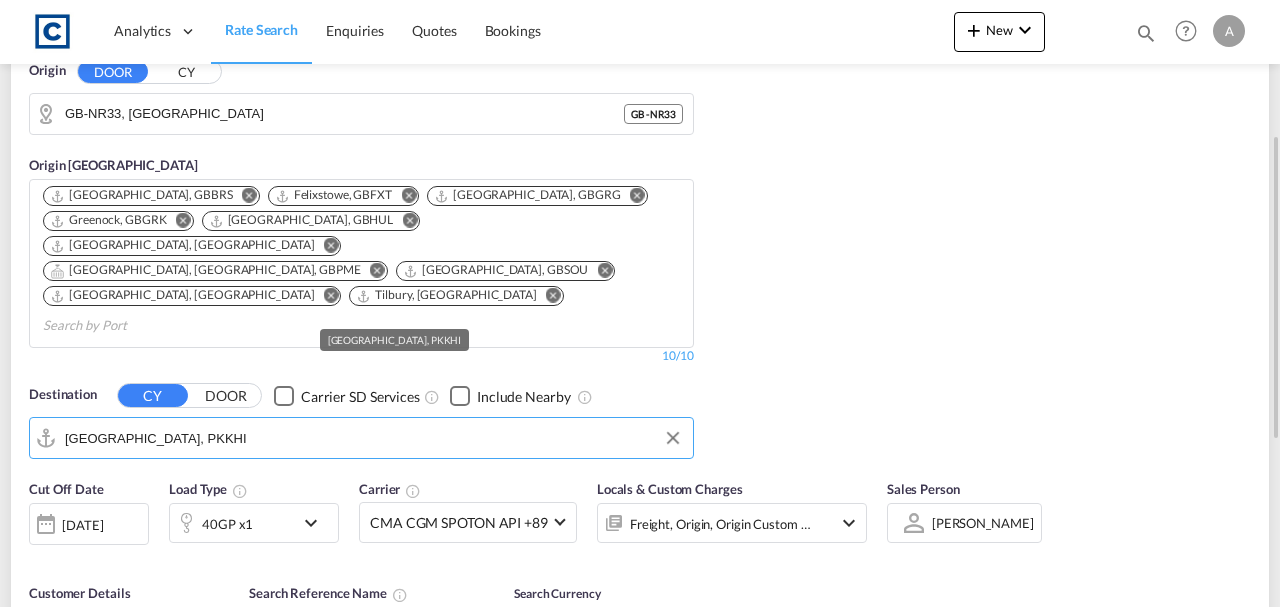 click on "Karachi, PKKHI" at bounding box center [374, 438] 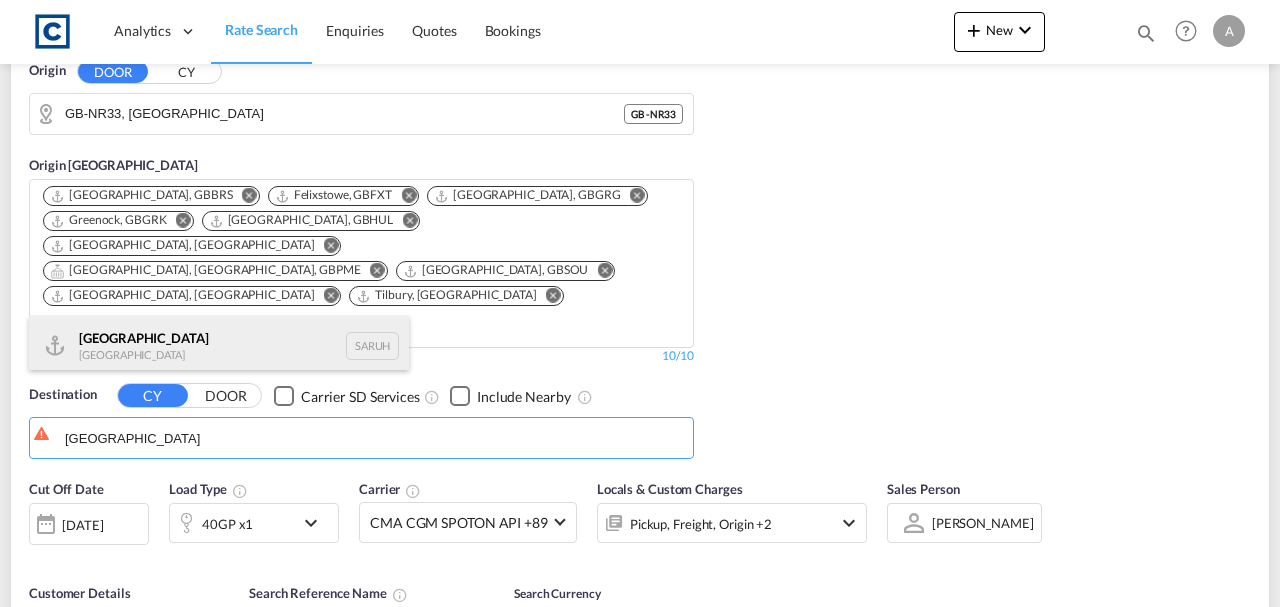 click on "Riyadh
Saudi Arabia
SARUH" at bounding box center (219, 346) 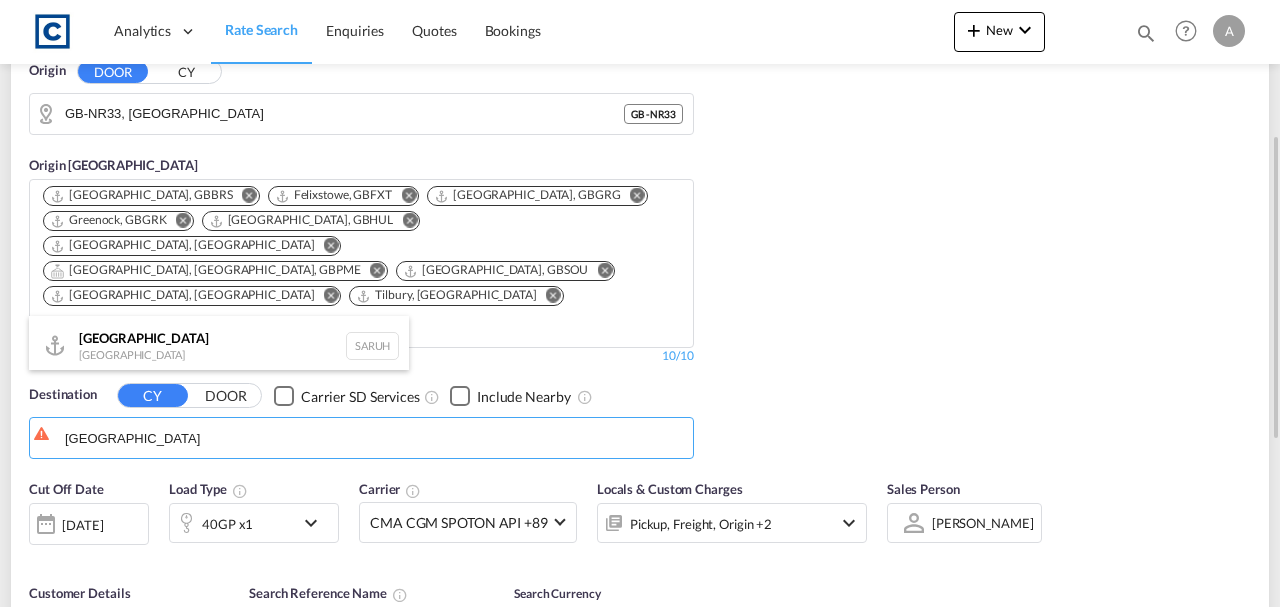 type on "Riyadh, SARUH" 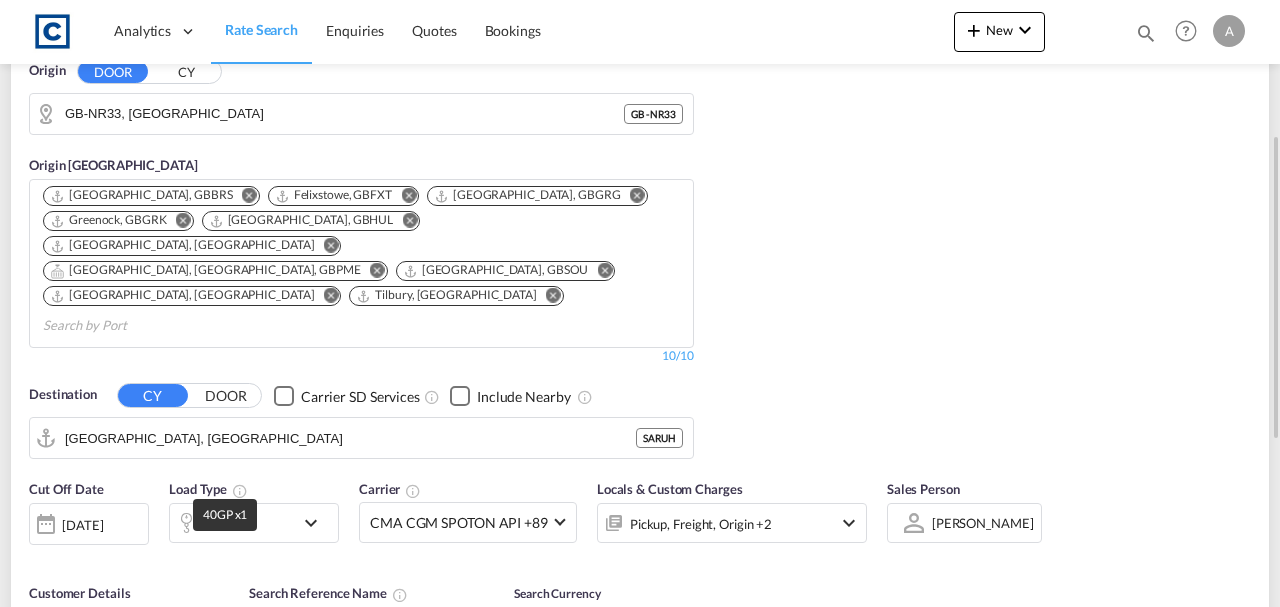 click on "40GP x1" at bounding box center (227, 524) 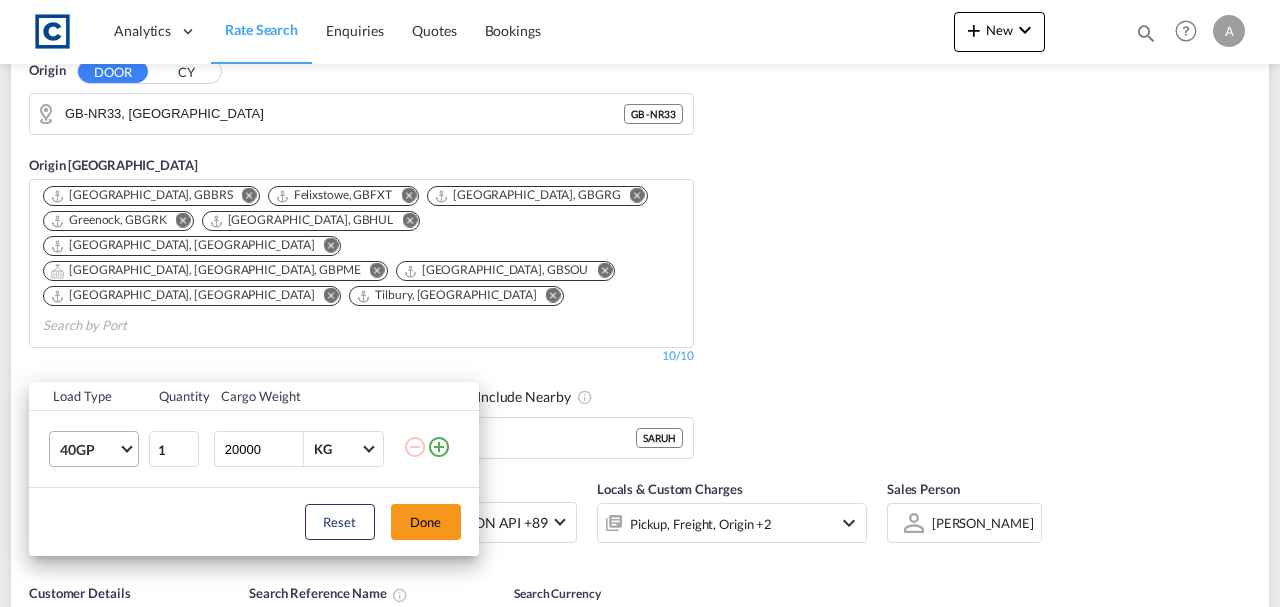 click on "40GP" at bounding box center [98, 449] 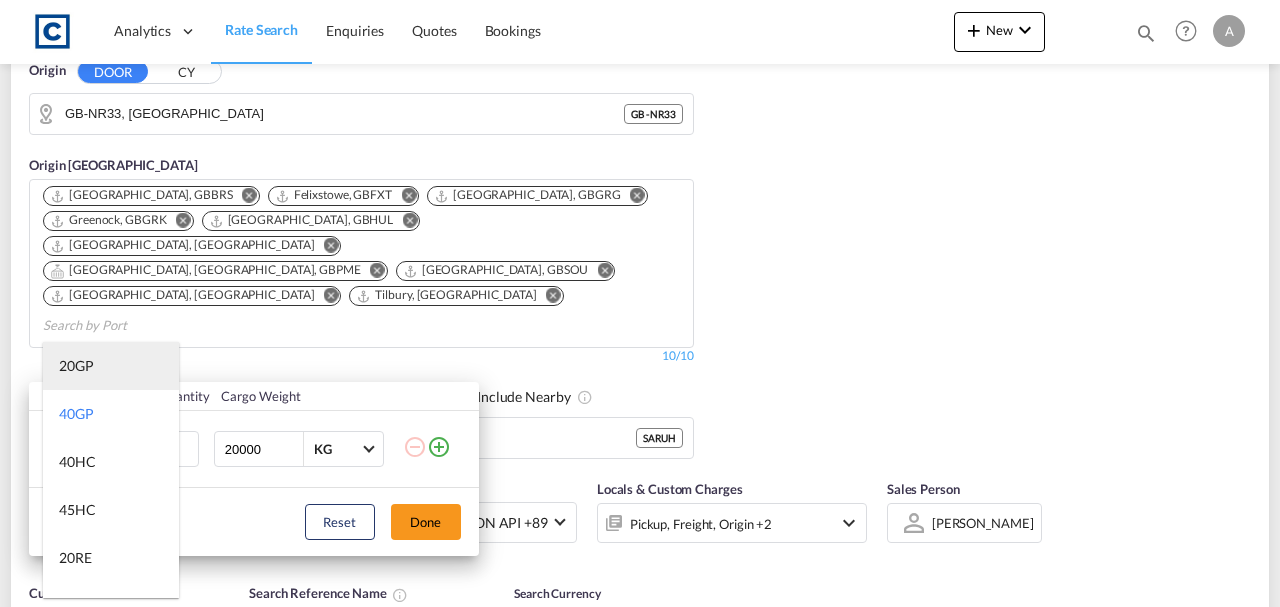 drag, startPoint x: 90, startPoint y: 366, endPoint x: 118, endPoint y: 382, distance: 32.24903 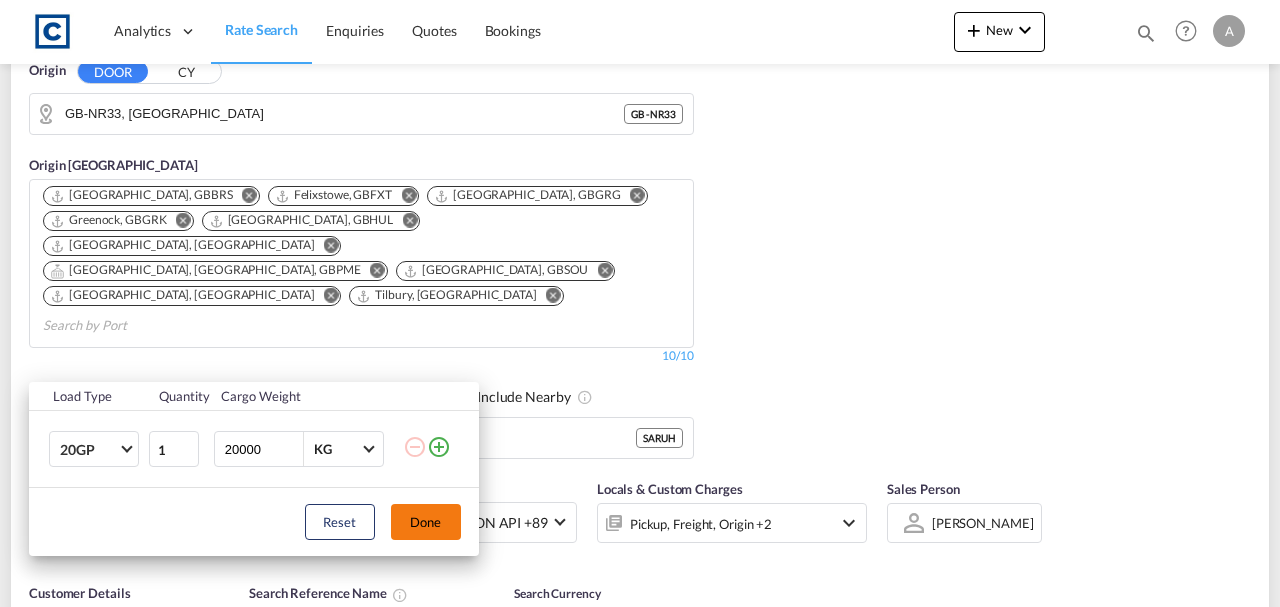 click on "Done" at bounding box center [426, 522] 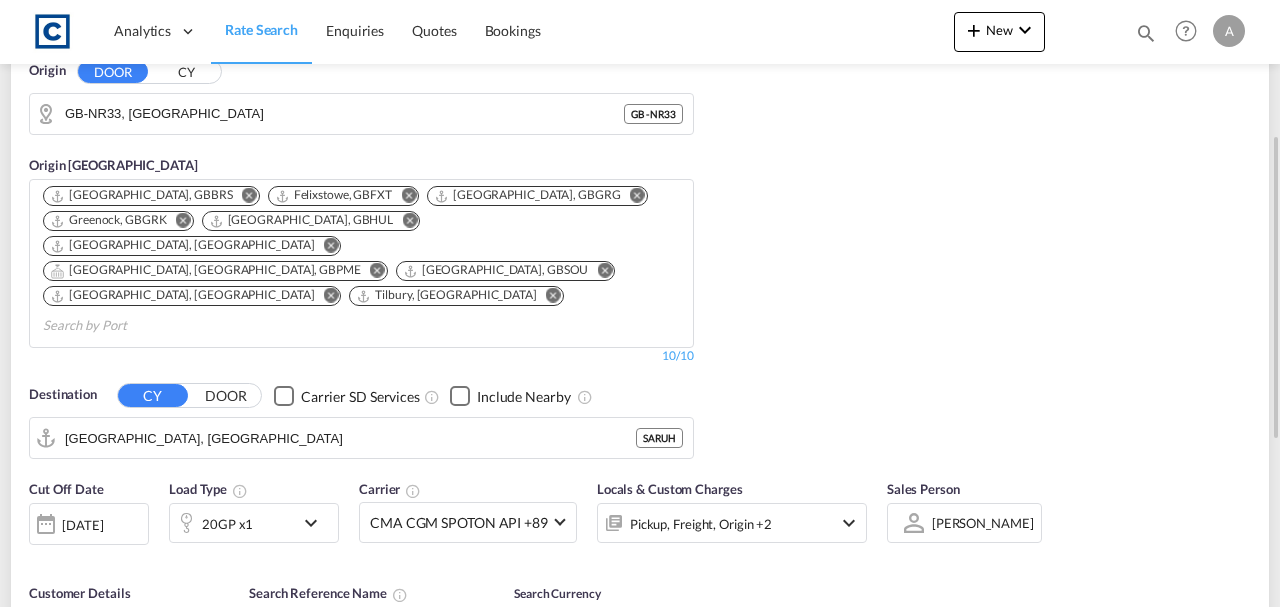 click on "Pickup,  Freight,  Origin +2" at bounding box center [705, 523] 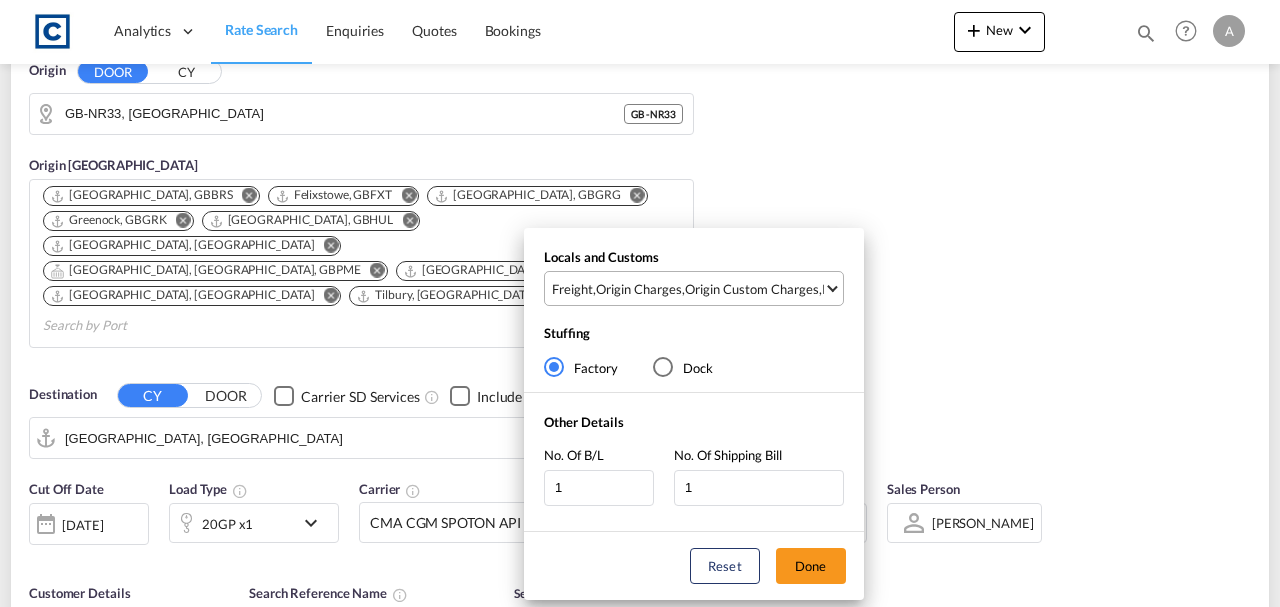 click on "Origin Custom Charges" at bounding box center [752, 289] 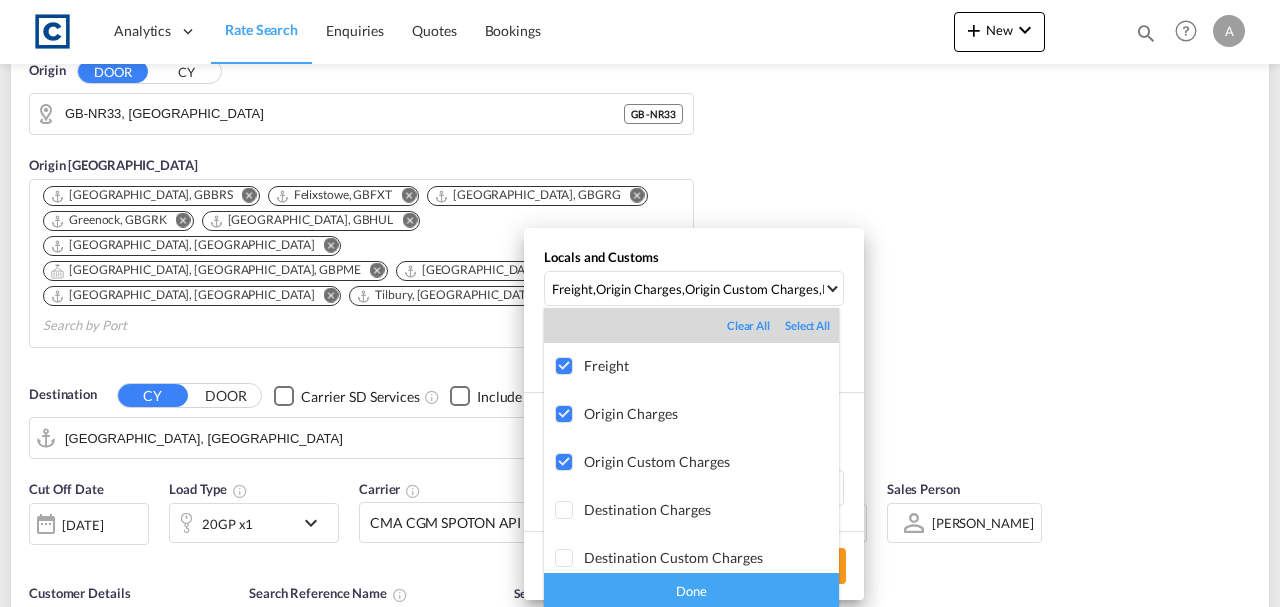 click on "Done" at bounding box center [691, 590] 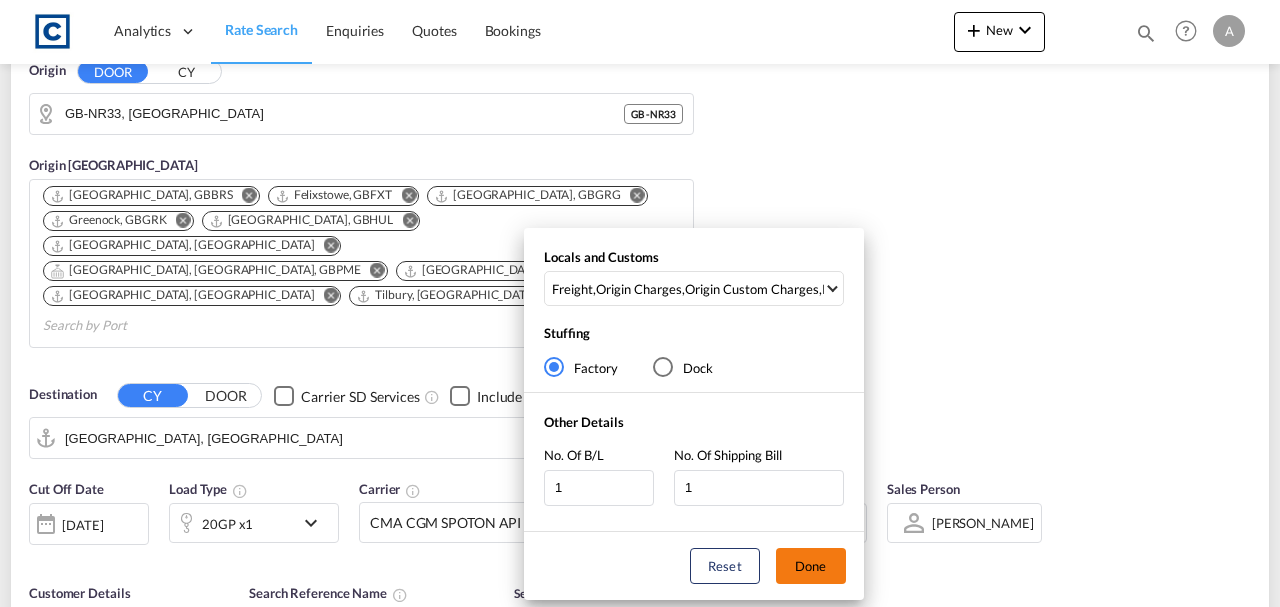 click on "Done" at bounding box center [811, 566] 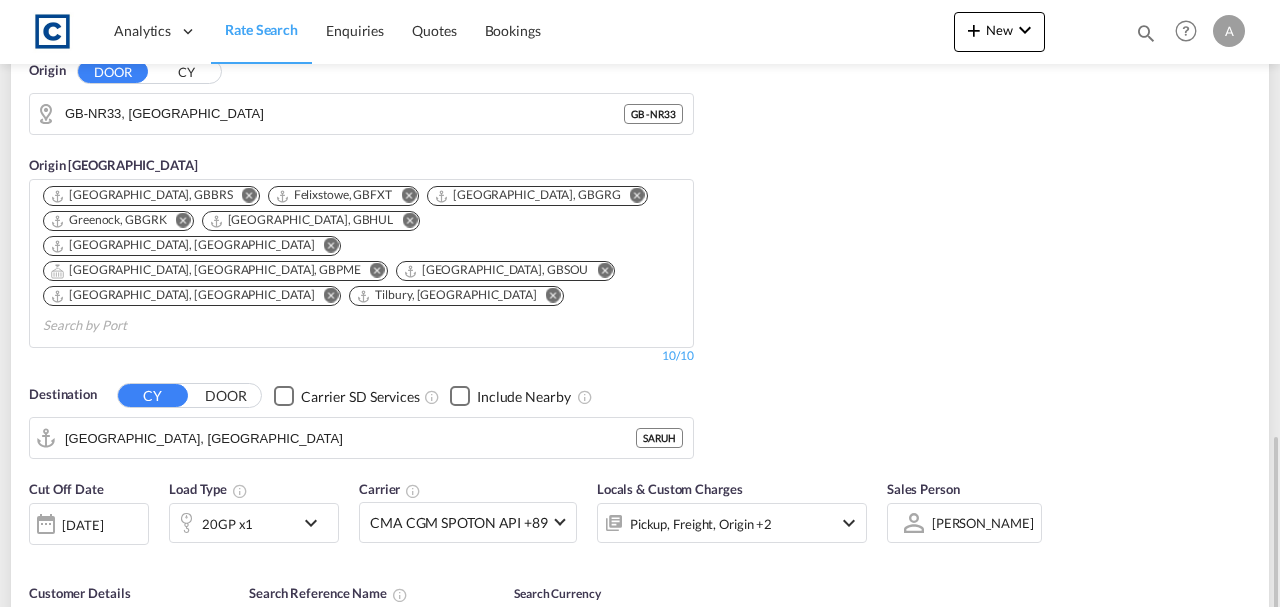 scroll, scrollTop: 466, scrollLeft: 0, axis: vertical 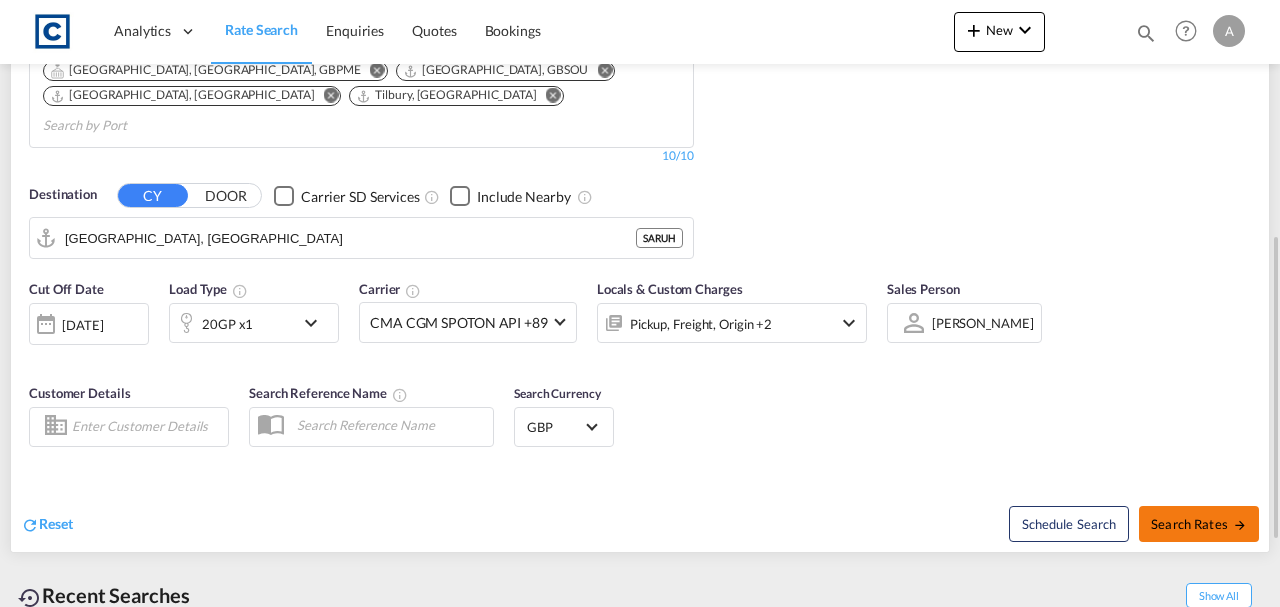 click on "Search Rates" at bounding box center [1199, 524] 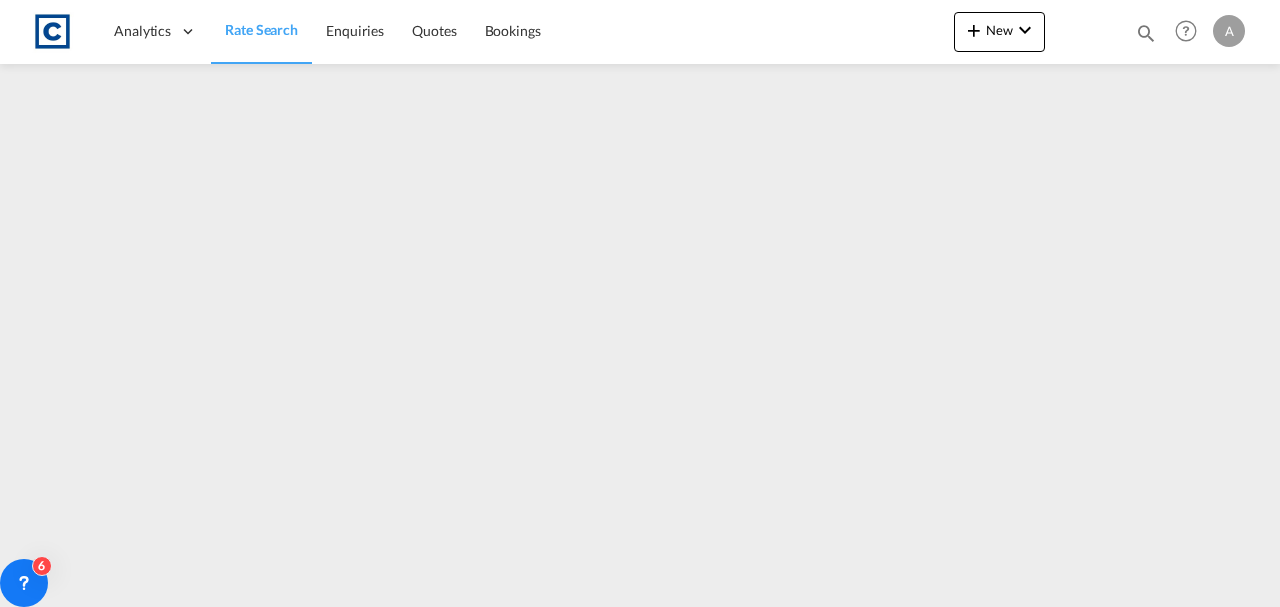 scroll, scrollTop: 0, scrollLeft: 0, axis: both 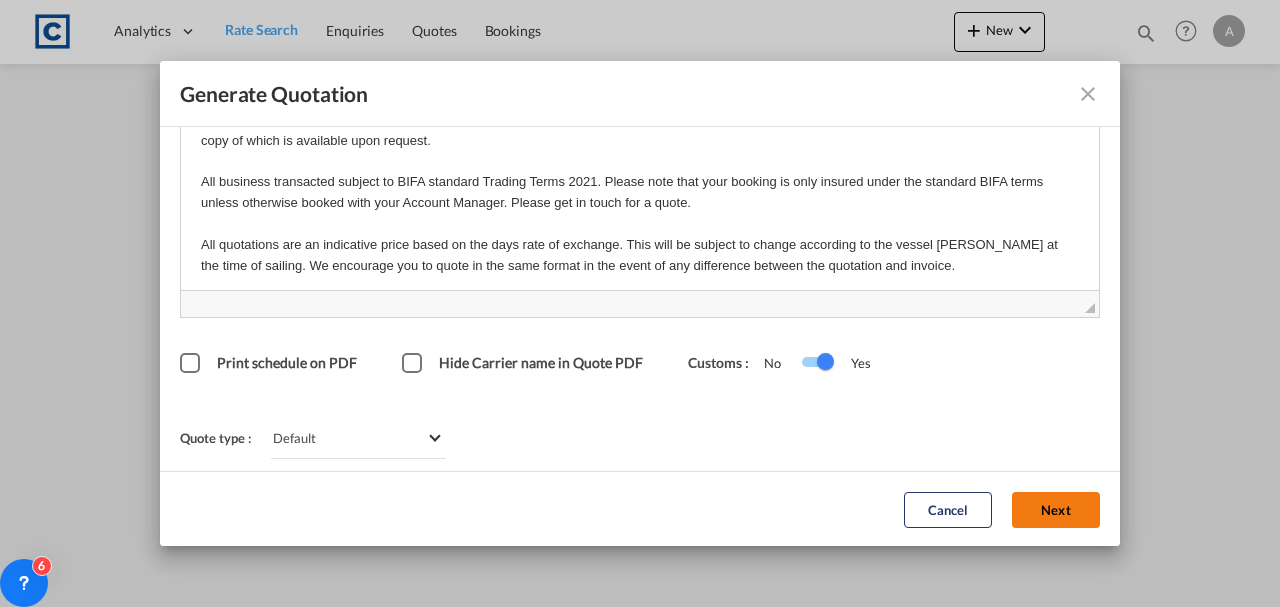 click on "Next" at bounding box center [1056, 509] 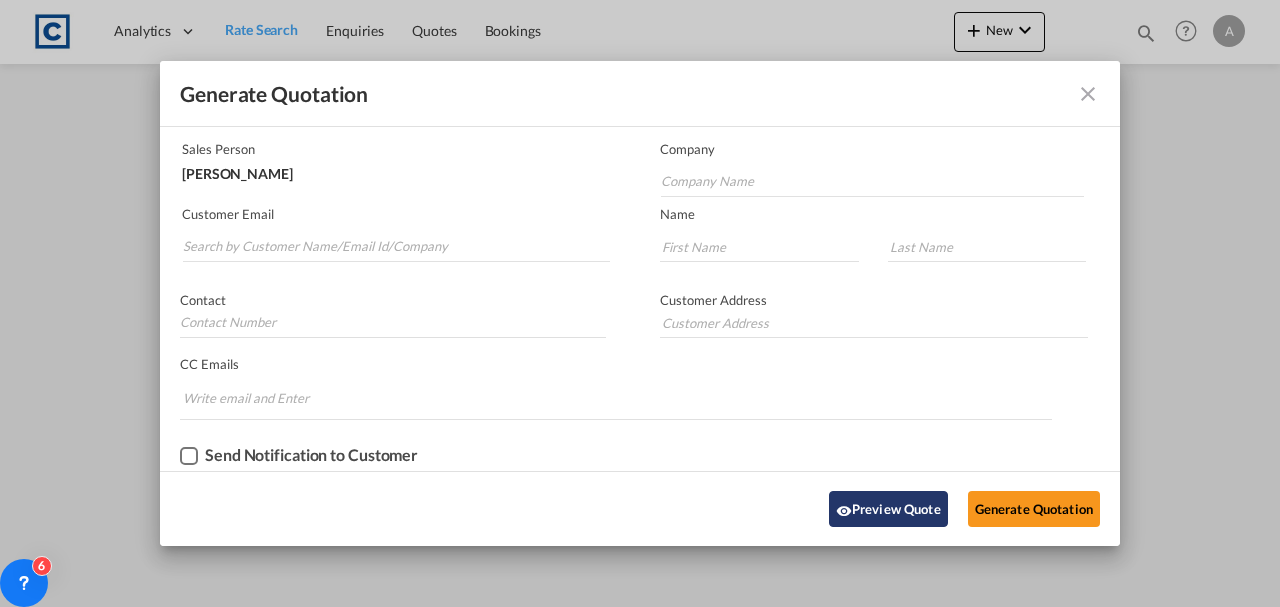 scroll, scrollTop: 121, scrollLeft: 0, axis: vertical 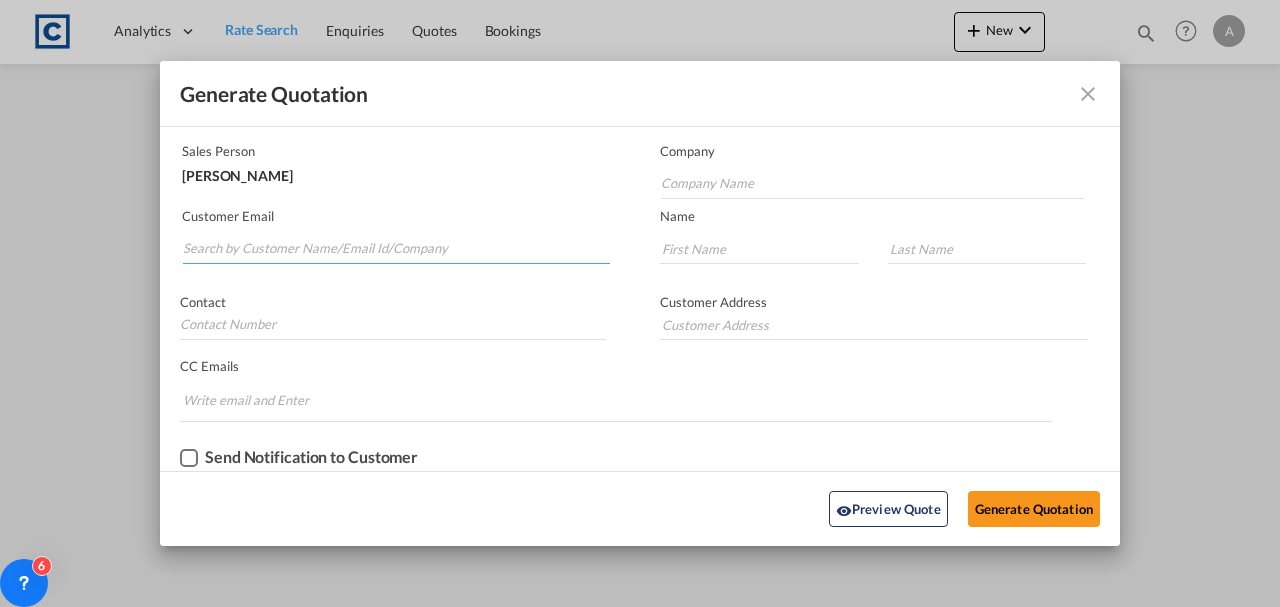click at bounding box center (396, 249) 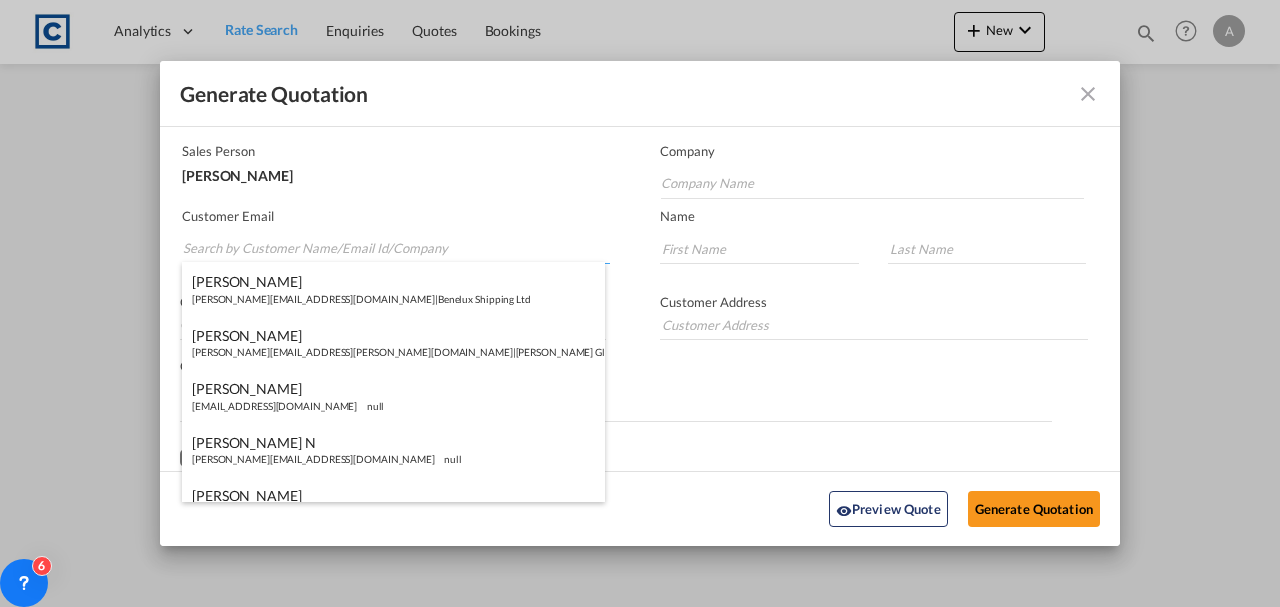 paste on "Andrea.Locarno@gruber-logistics.com" 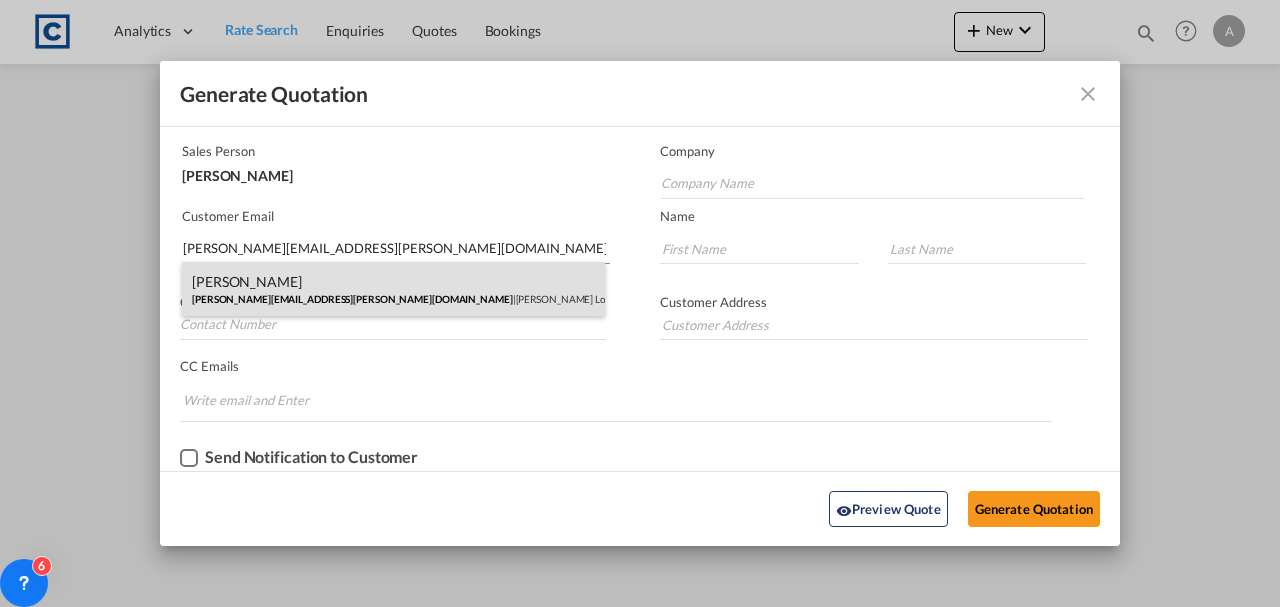 type on "Andrea.Locarno@gruber-logistics.com" 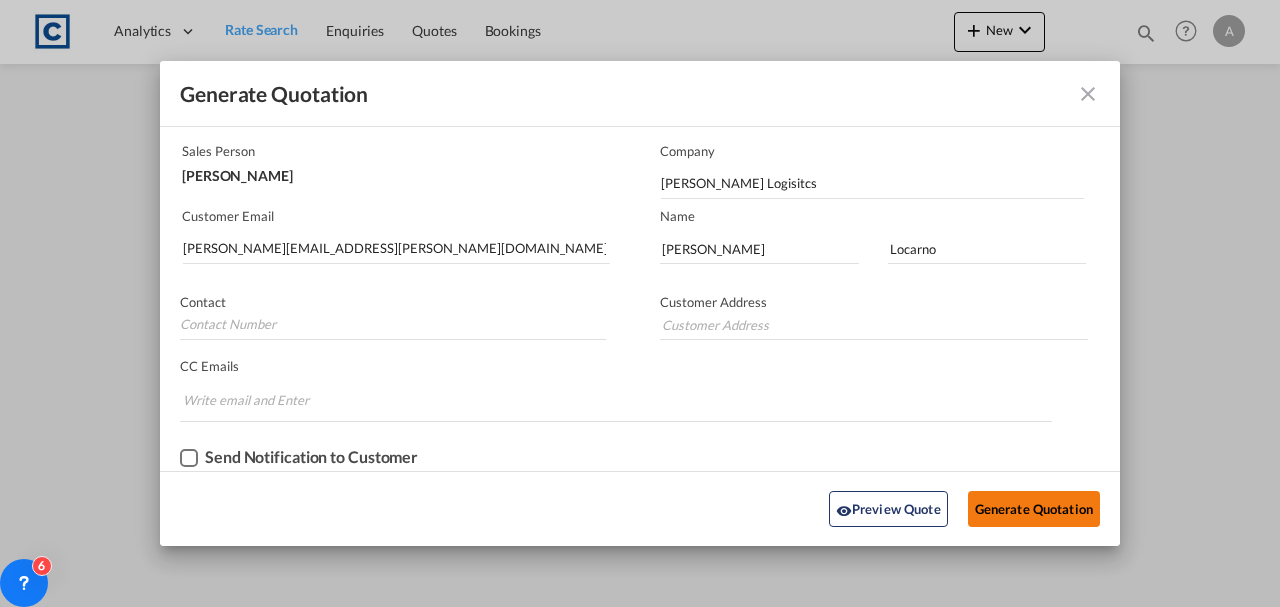 click on "Generate Quotation" at bounding box center [1034, 509] 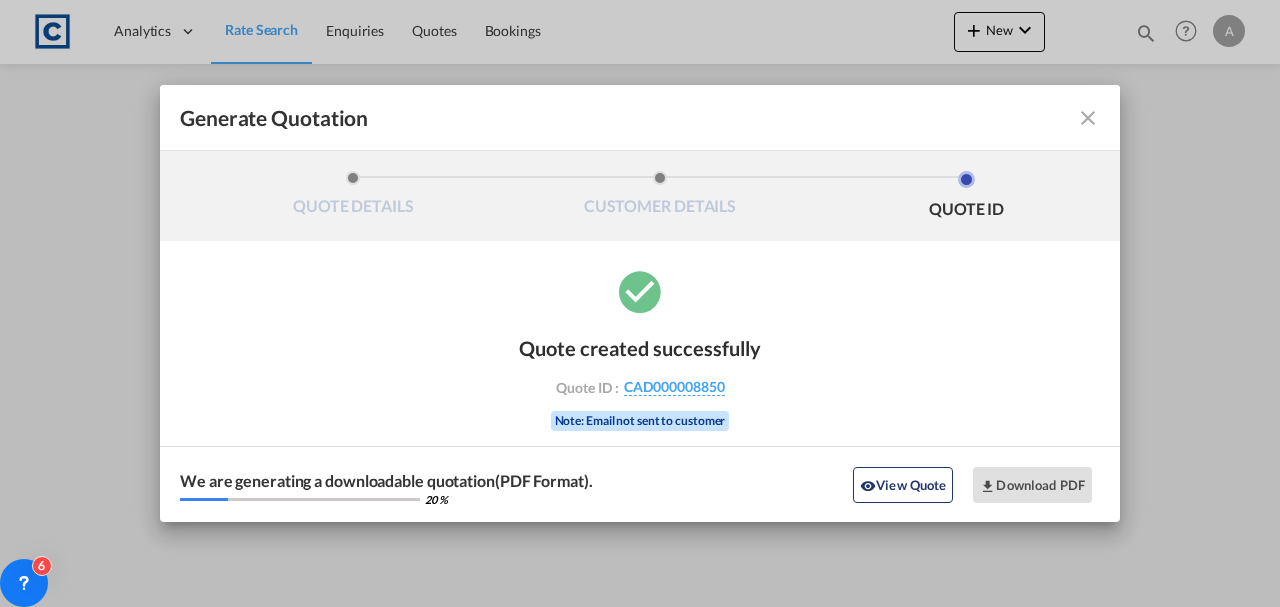 scroll, scrollTop: 0, scrollLeft: 0, axis: both 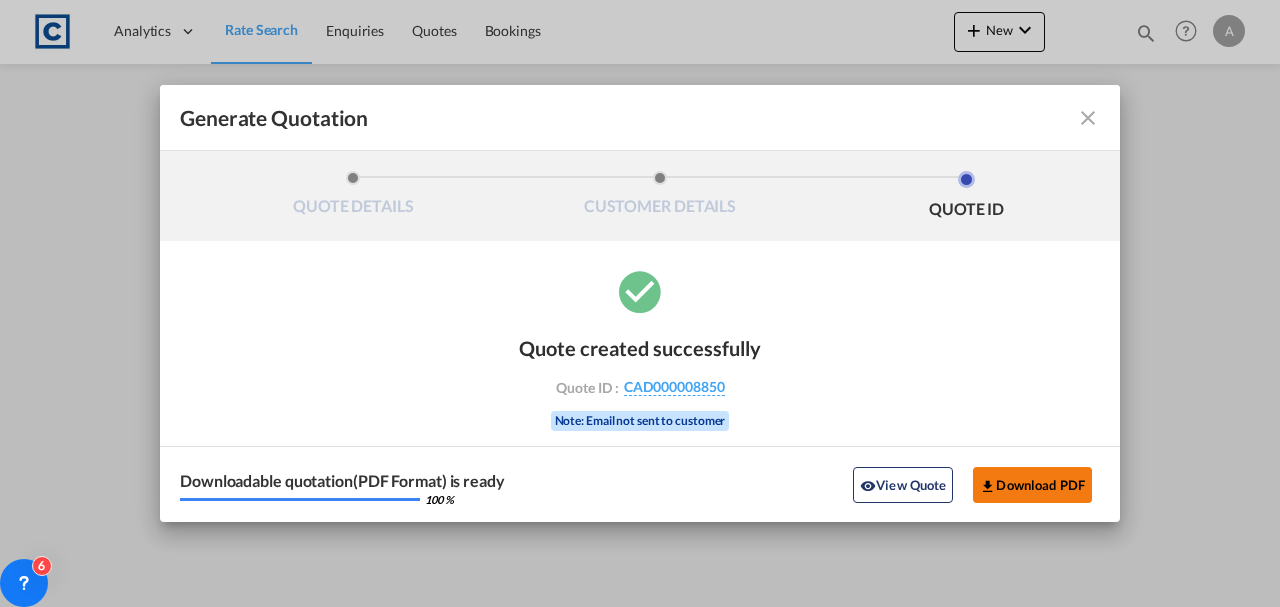 click on "Download PDF" at bounding box center (1032, 485) 